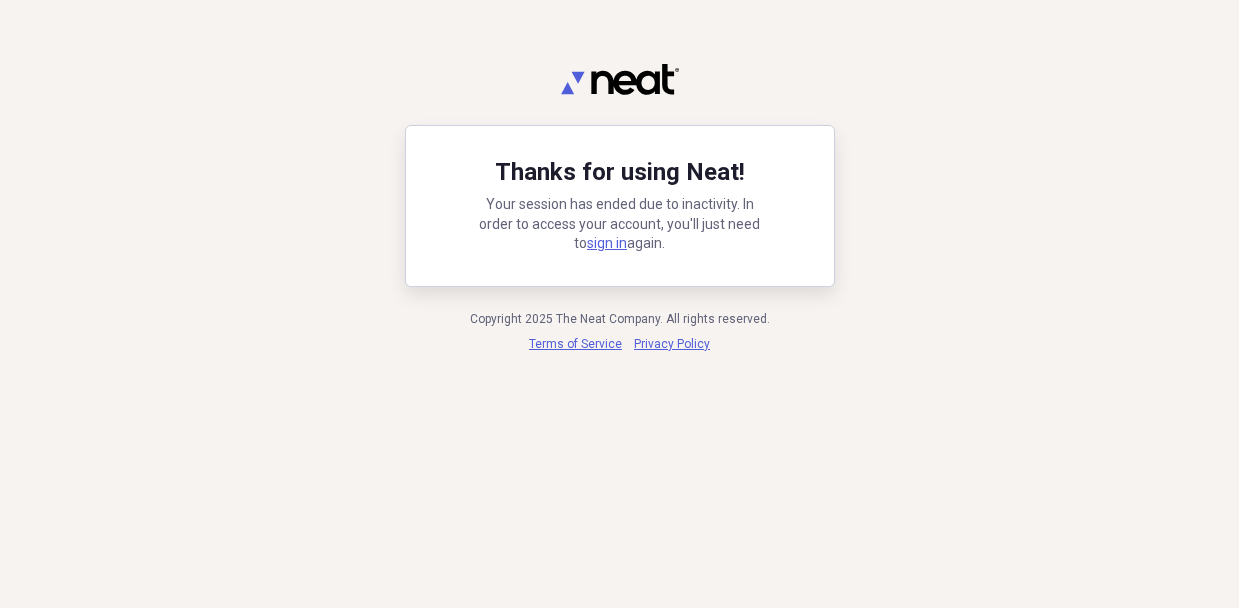 scroll, scrollTop: 0, scrollLeft: 0, axis: both 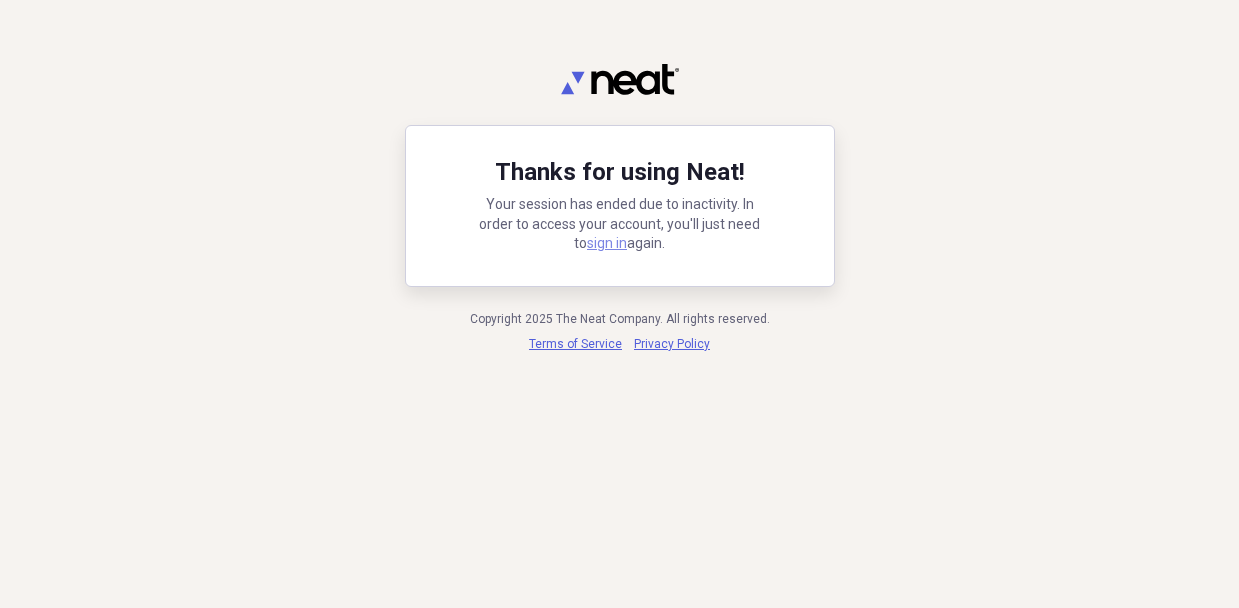 click on "sign in" at bounding box center [607, 243] 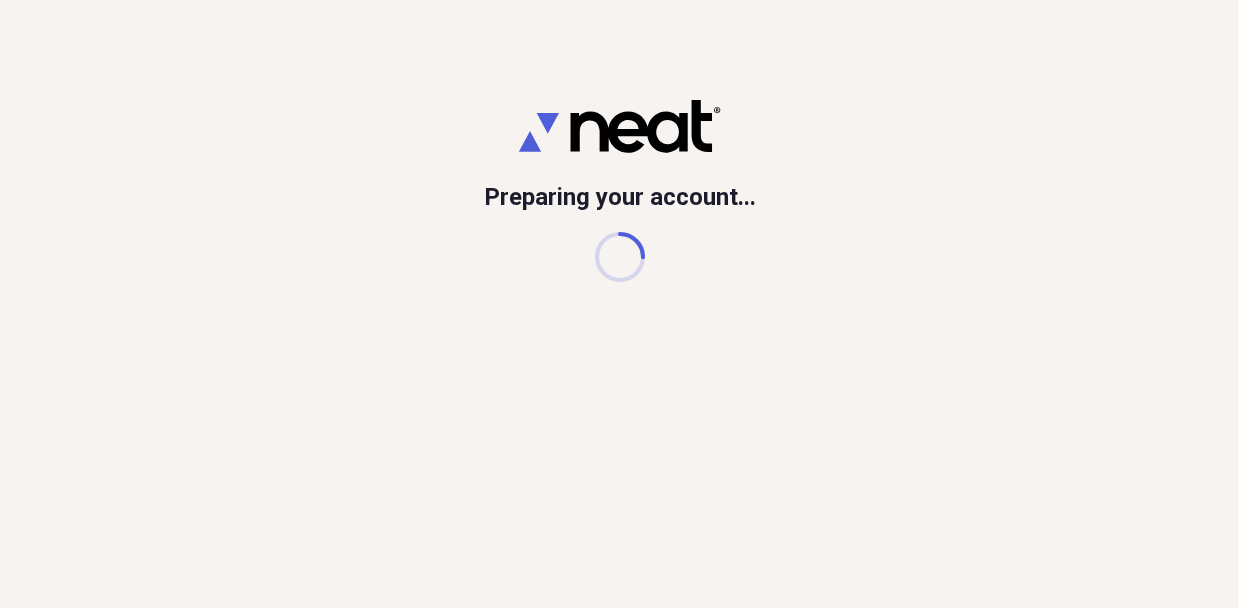 scroll, scrollTop: 0, scrollLeft: 0, axis: both 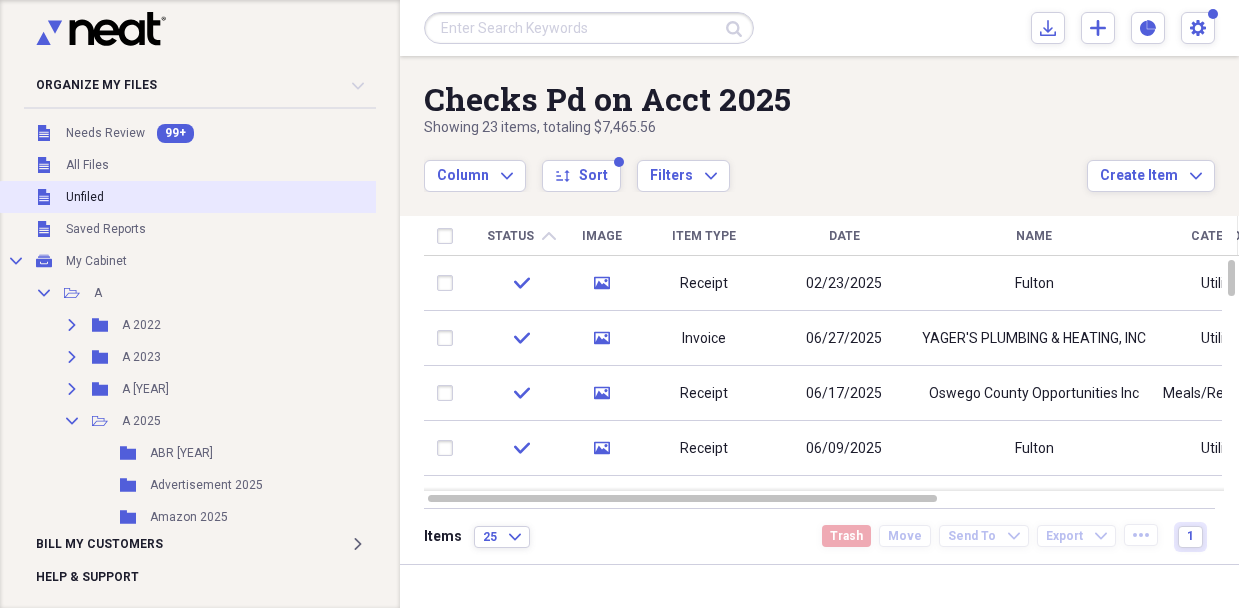 click on "Unfiled Unfiled" at bounding box center [202, 197] 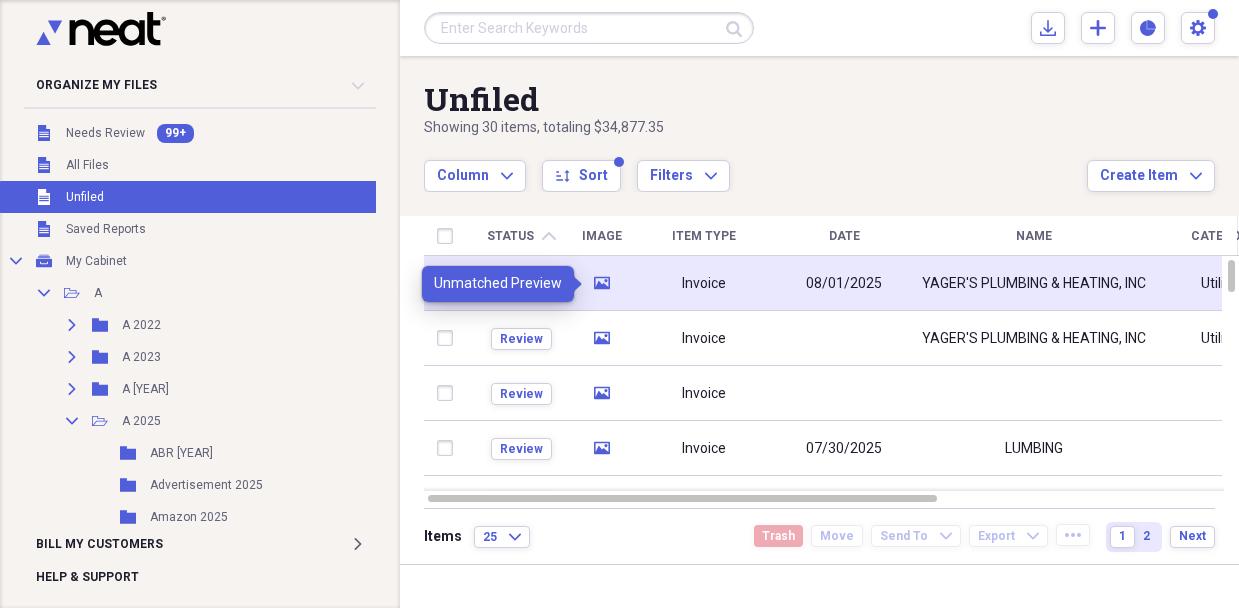 click on "media" 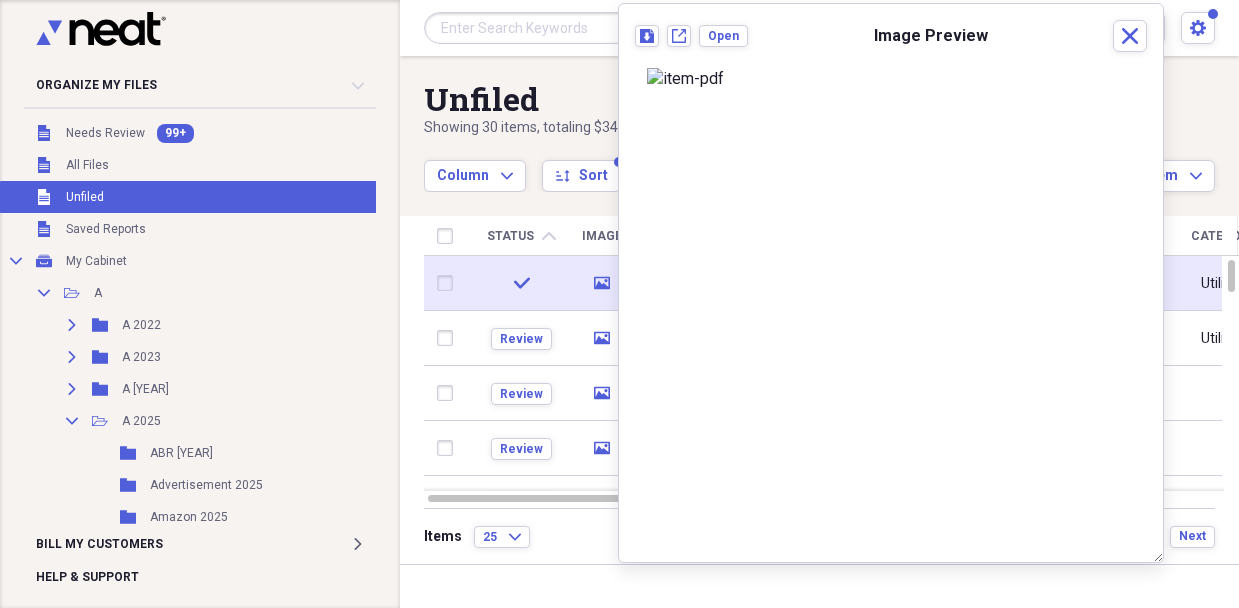 click at bounding box center [449, 283] 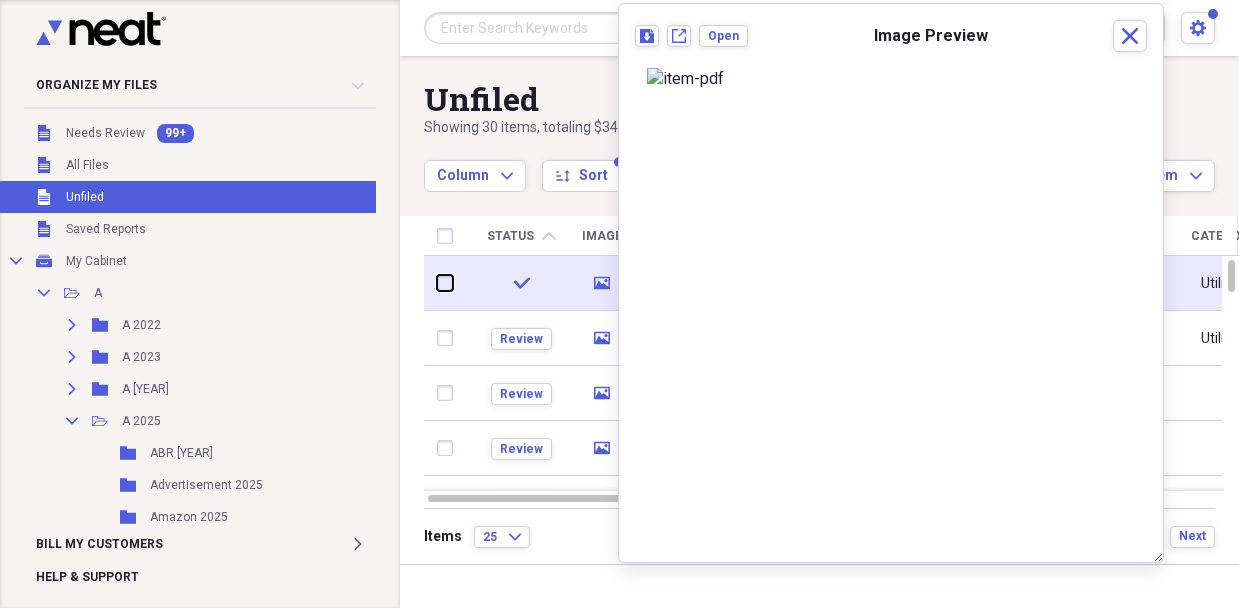 click at bounding box center [437, 283] 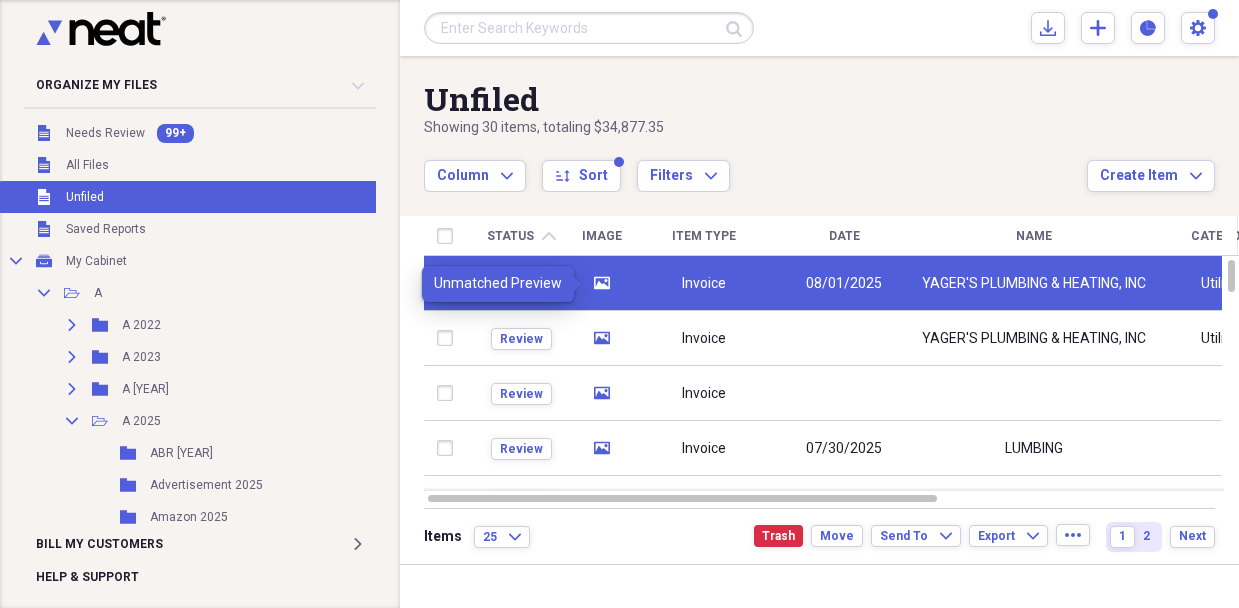 click 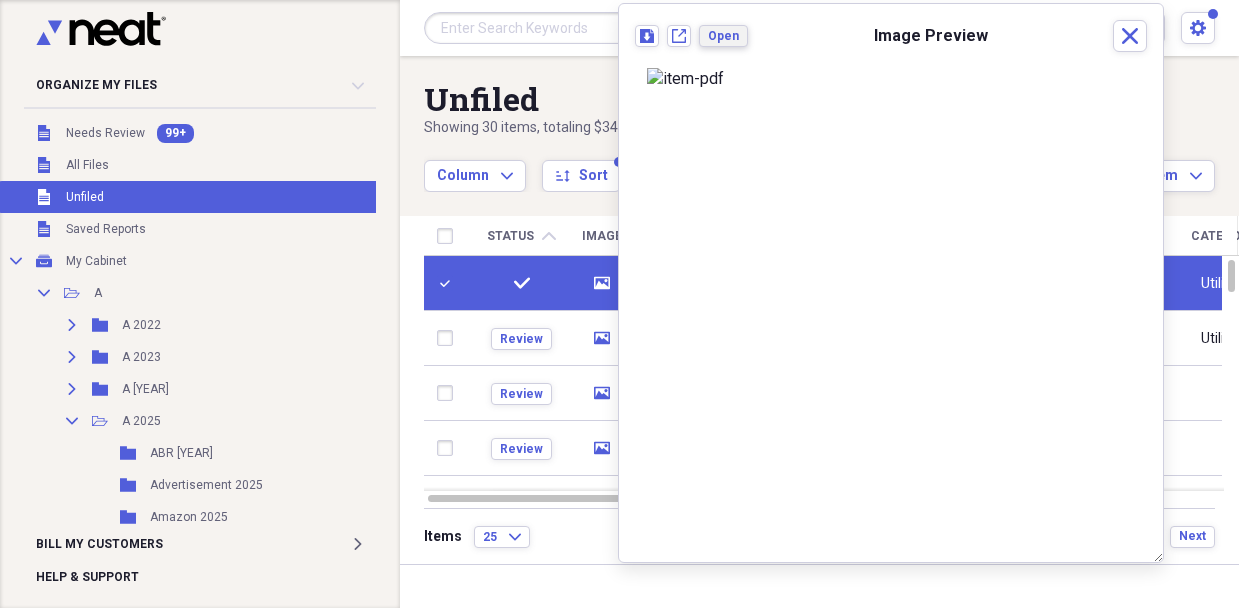 click on "Open" at bounding box center [723, 36] 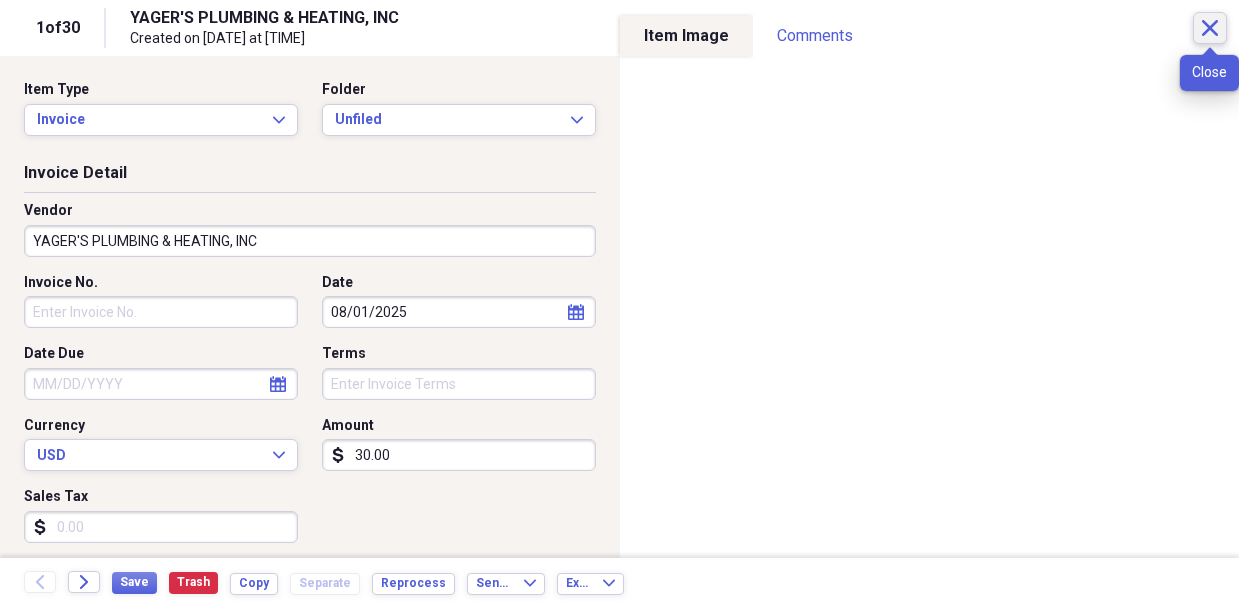click on "Close" 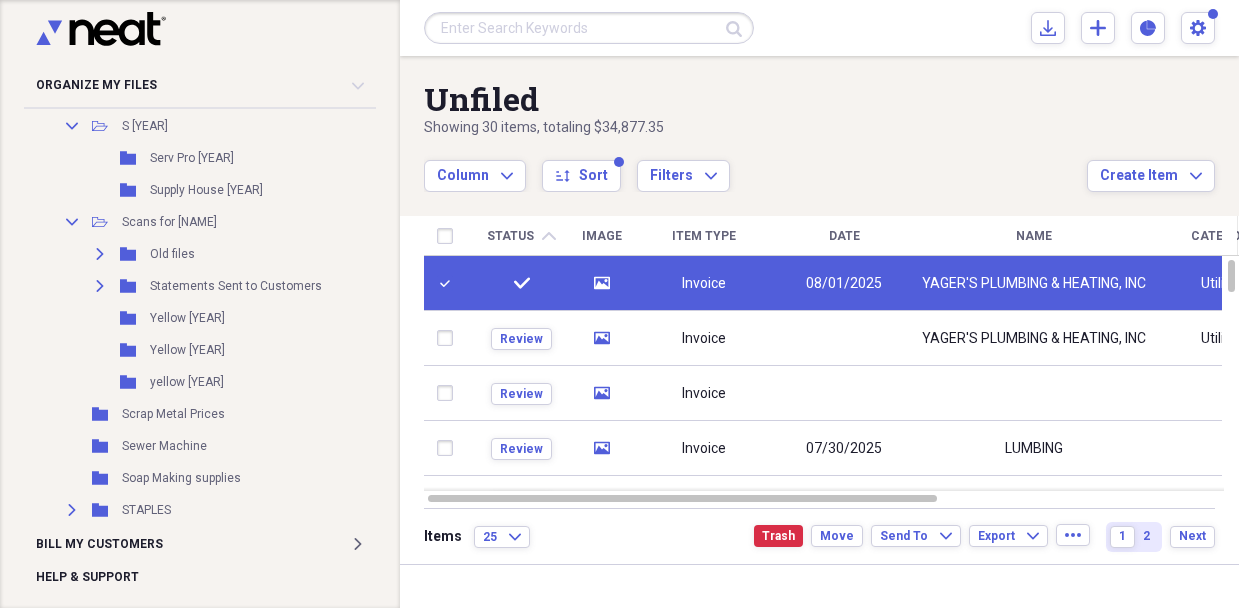 scroll, scrollTop: 3957, scrollLeft: 0, axis: vertical 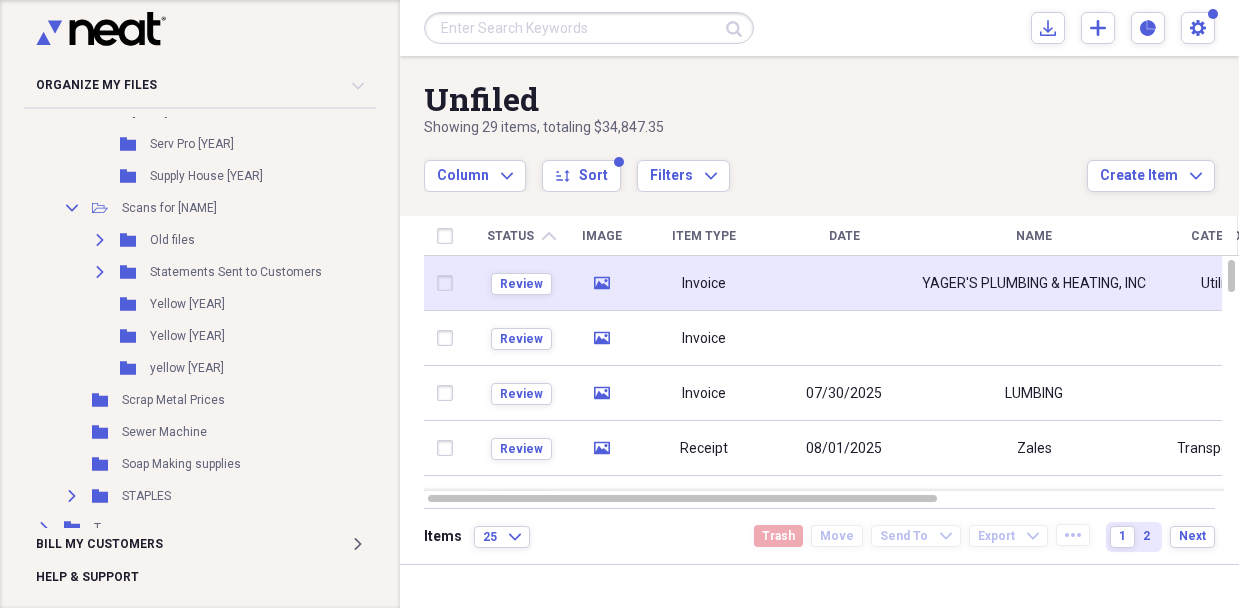 click at bounding box center [449, 283] 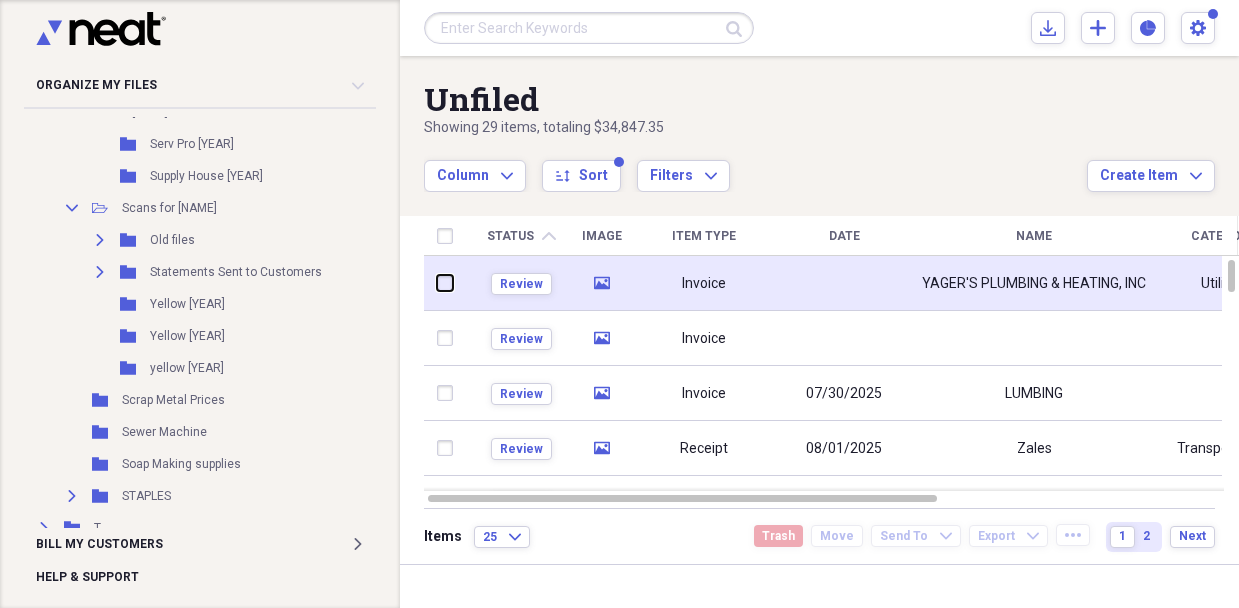 click at bounding box center [437, 283] 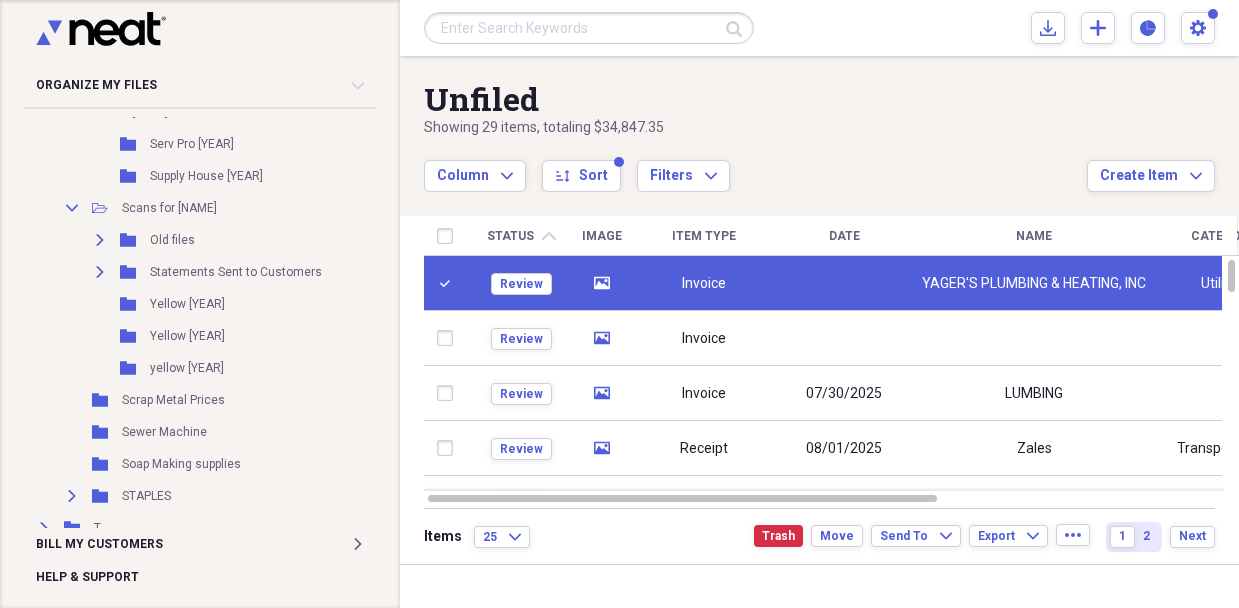click on "Invoice" at bounding box center [704, 284] 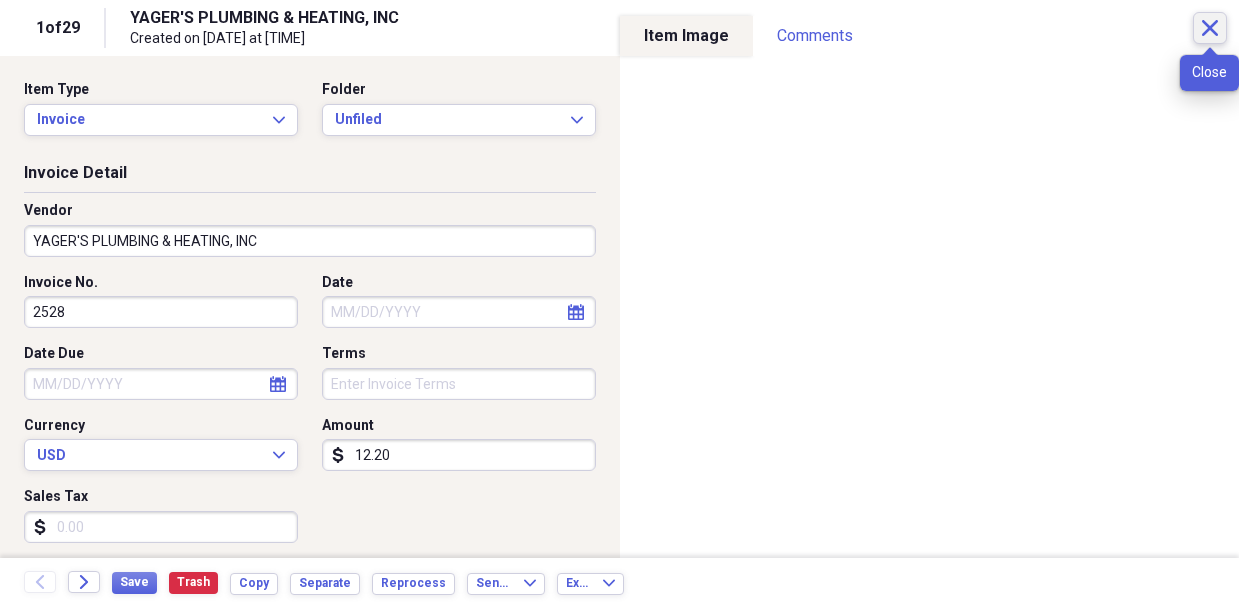 click on "Close" 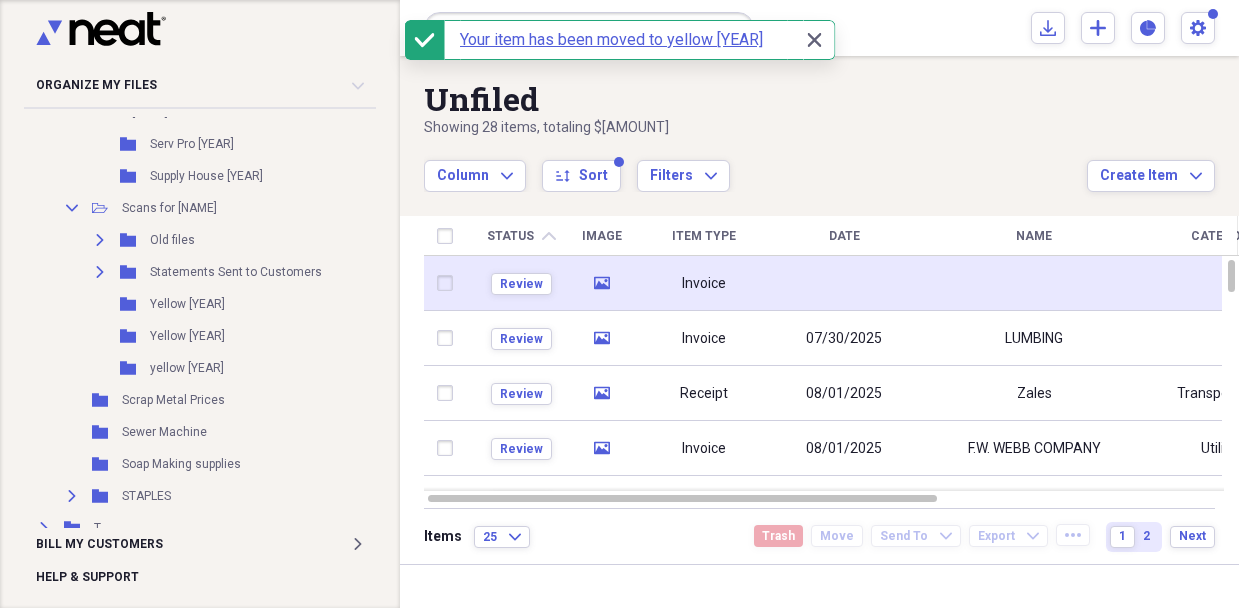 click at bounding box center (449, 283) 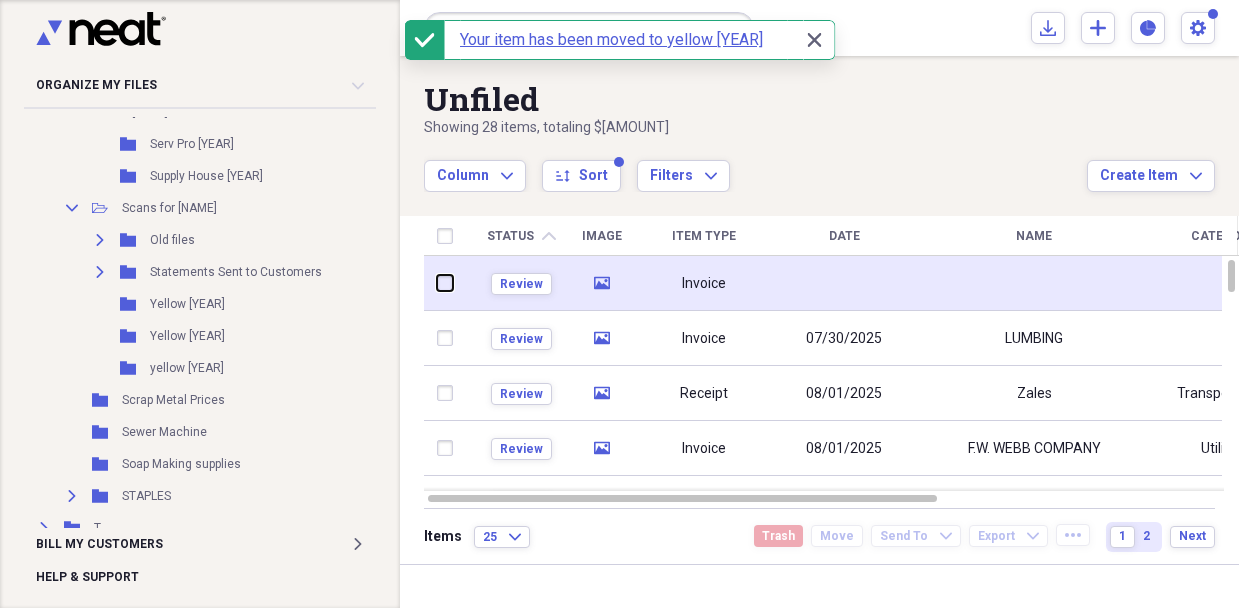click at bounding box center [437, 283] 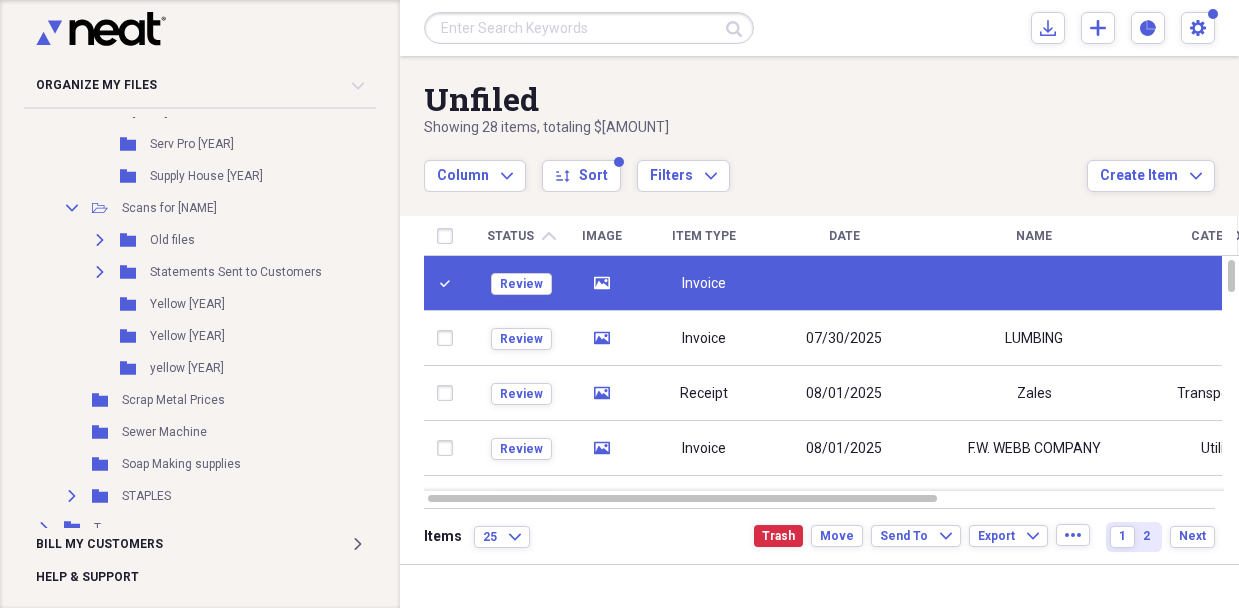 click on "Invoice" at bounding box center (704, 284) 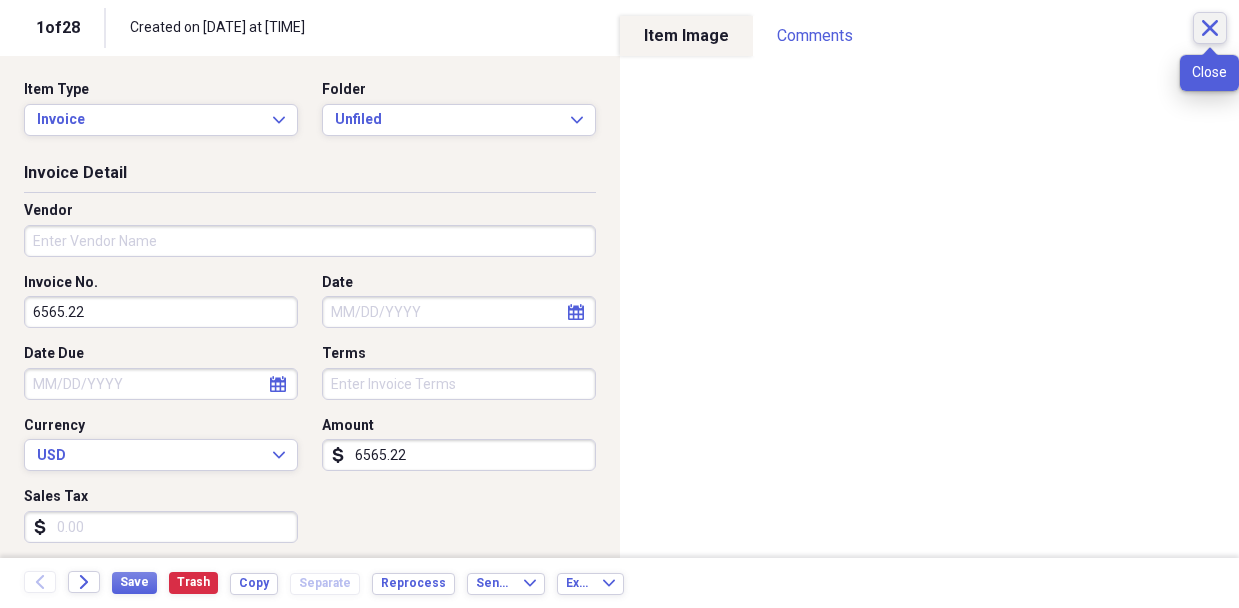 click on "Close" 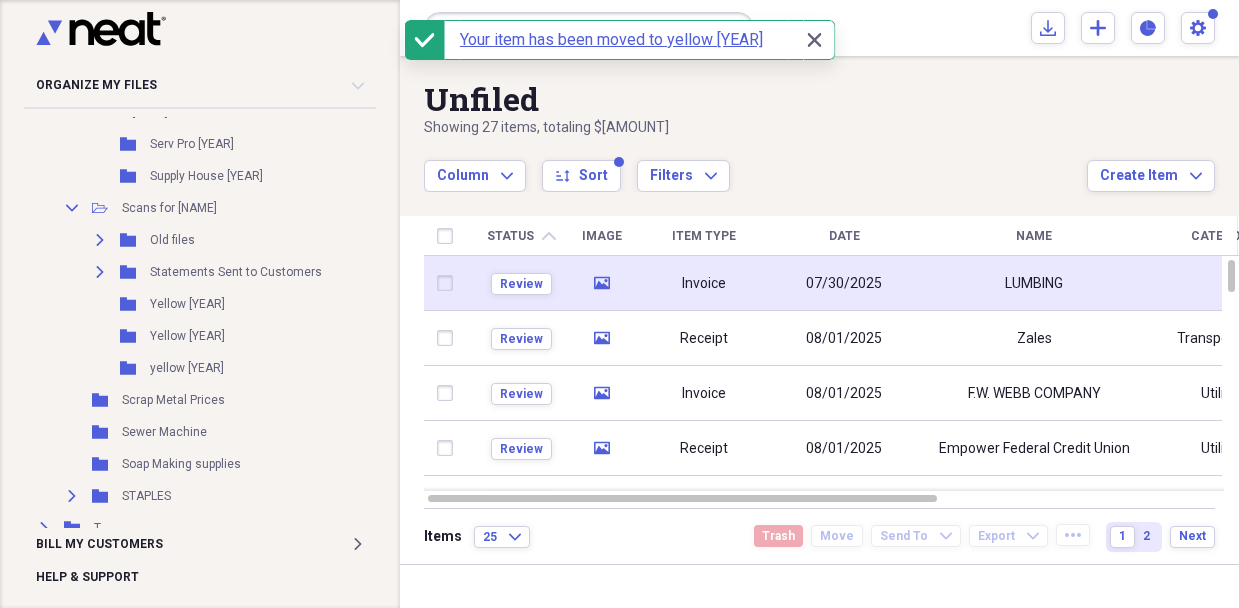 click at bounding box center [449, 283] 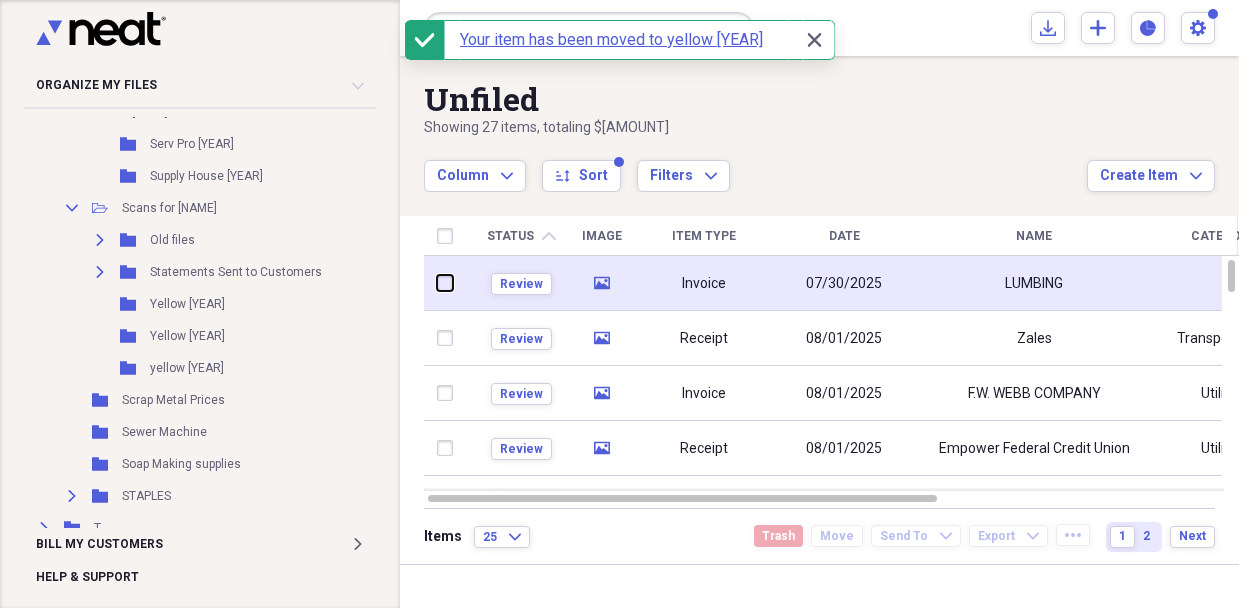 click at bounding box center (437, 283) 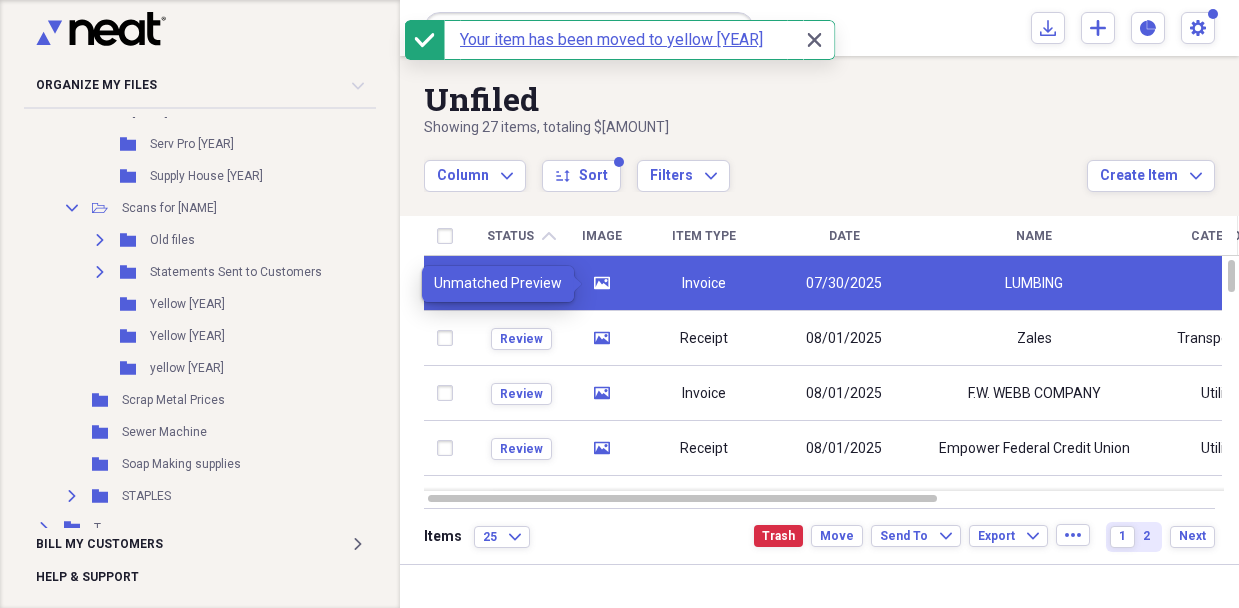 click on "media" 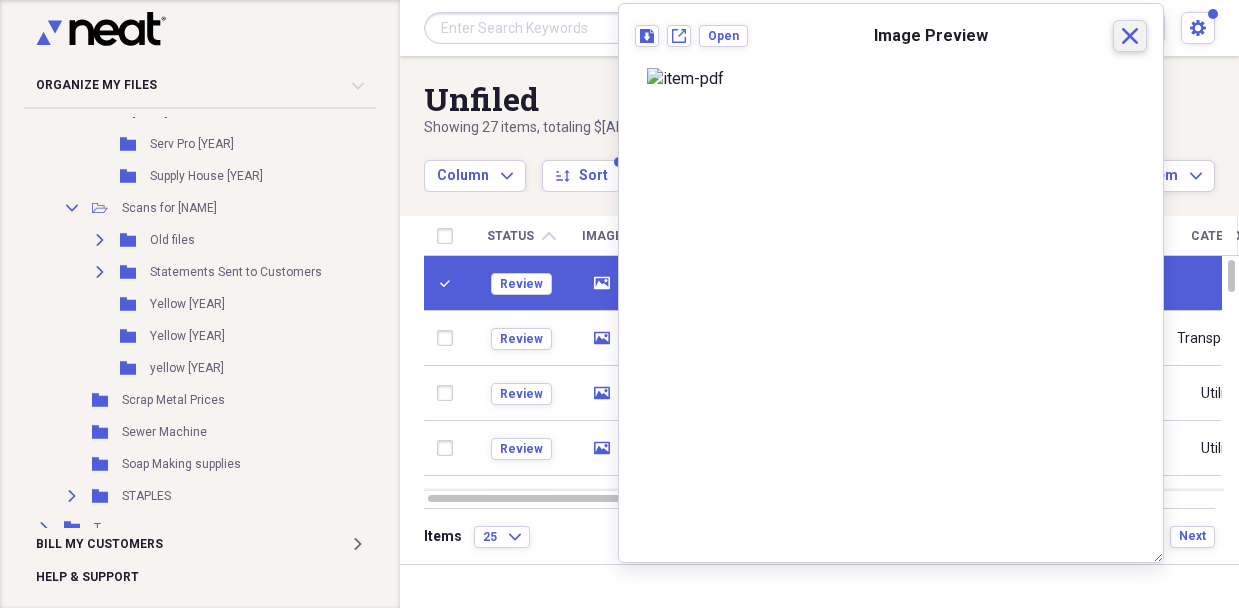 click 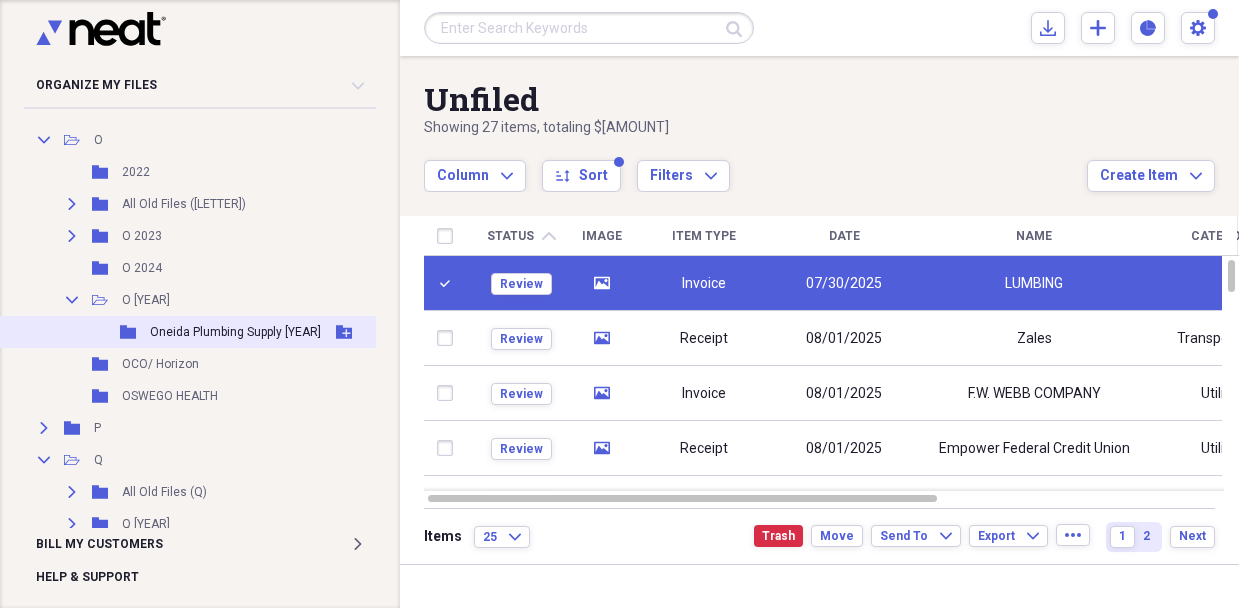 scroll, scrollTop: 2822, scrollLeft: 0, axis: vertical 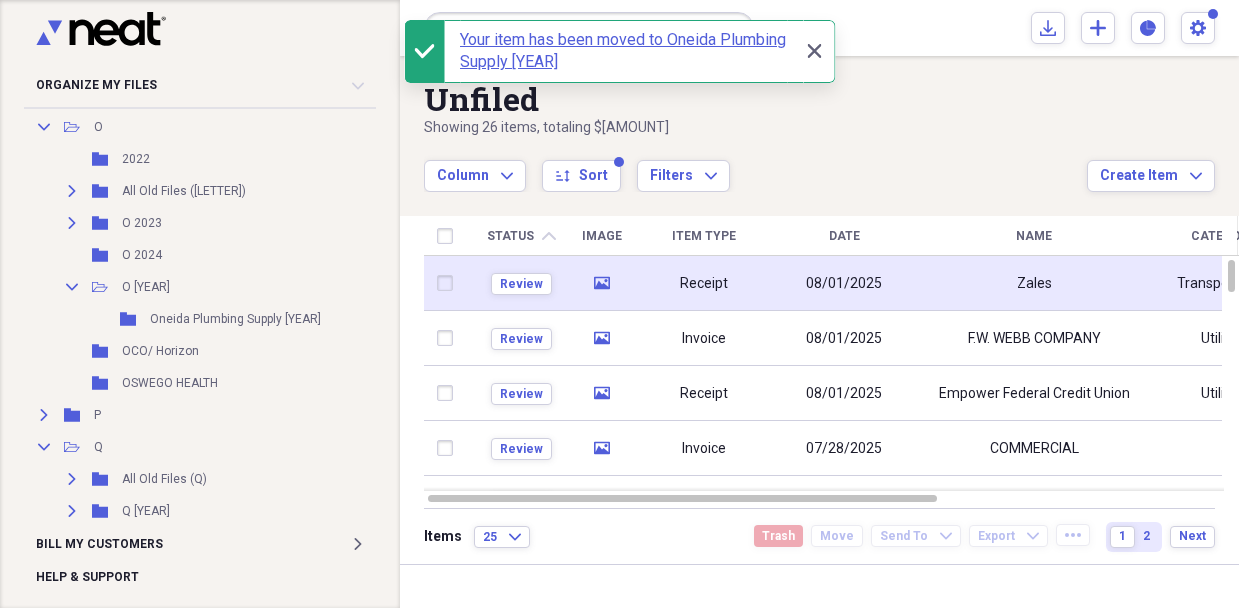 click at bounding box center (449, 283) 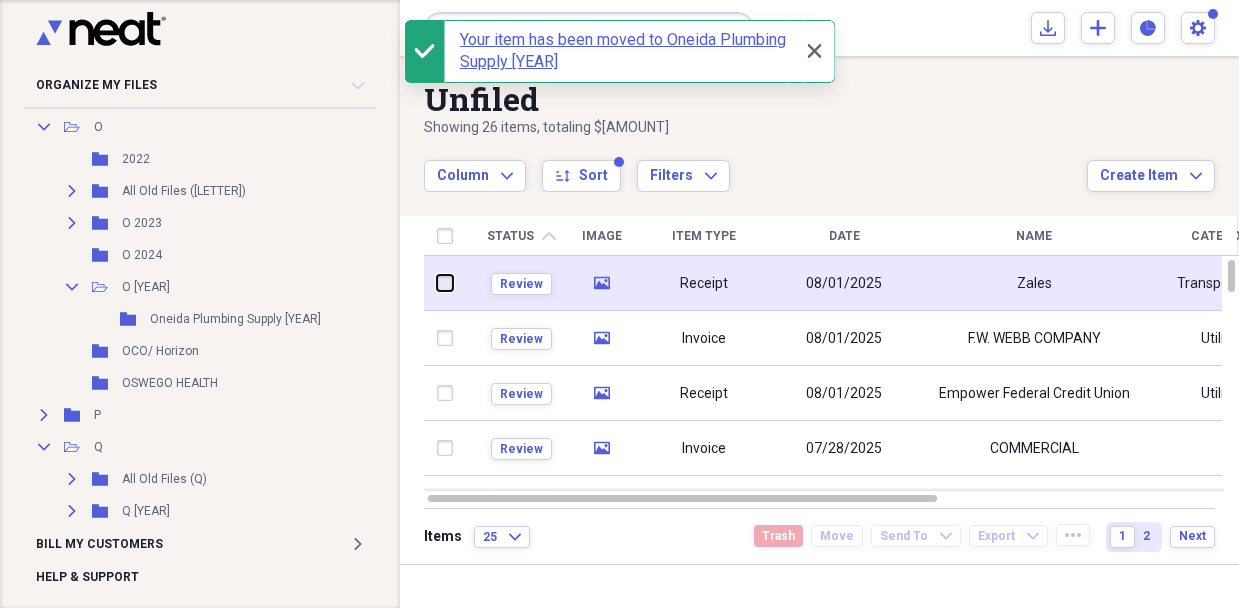click at bounding box center [437, 283] 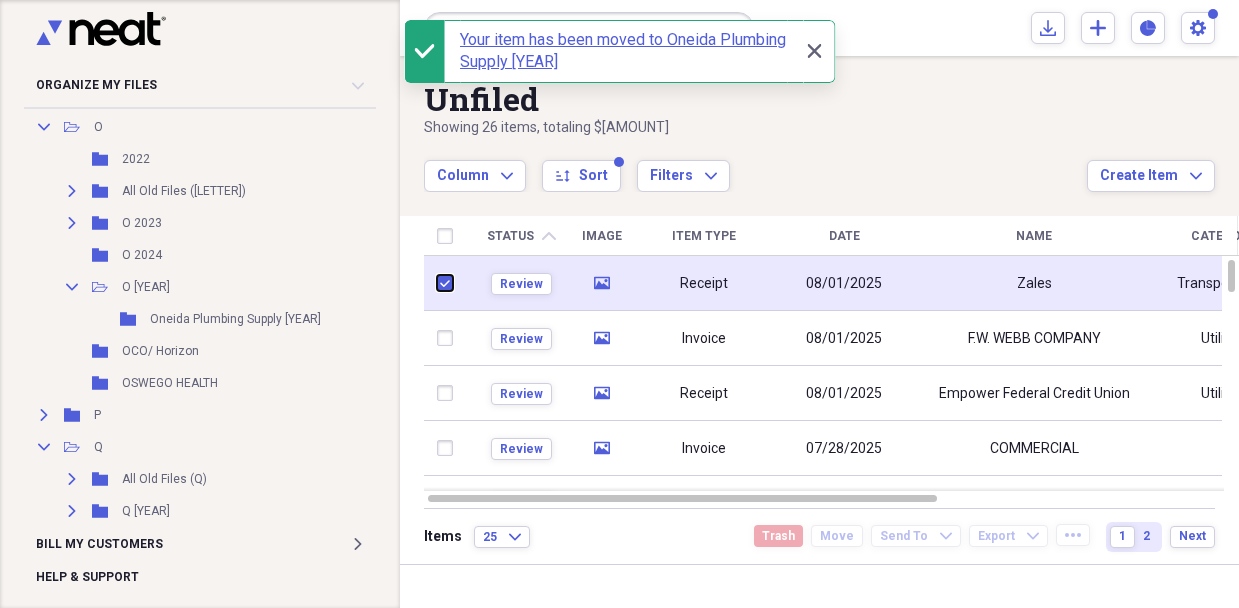 checkbox on "true" 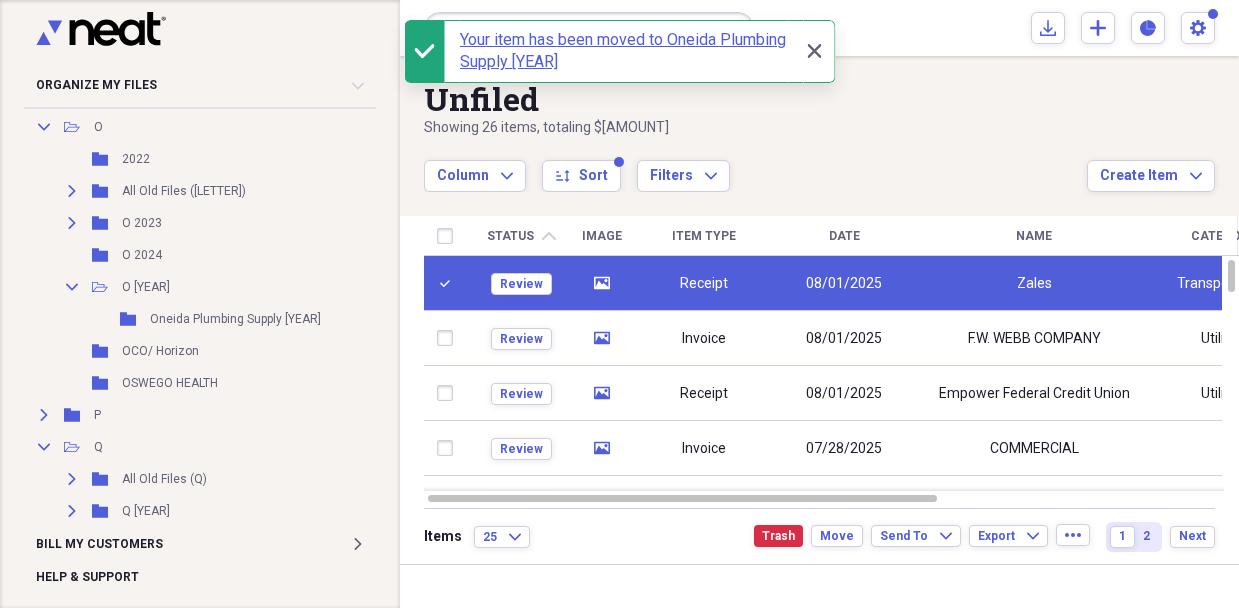 click on "Receipt" at bounding box center [704, 284] 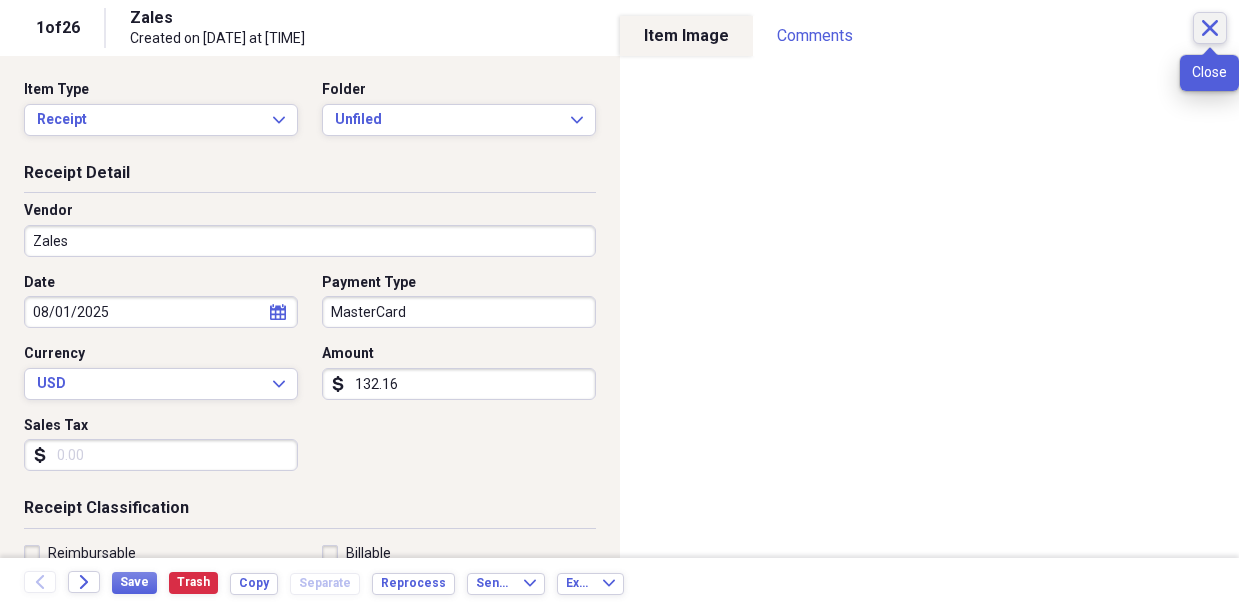 click on "Close" 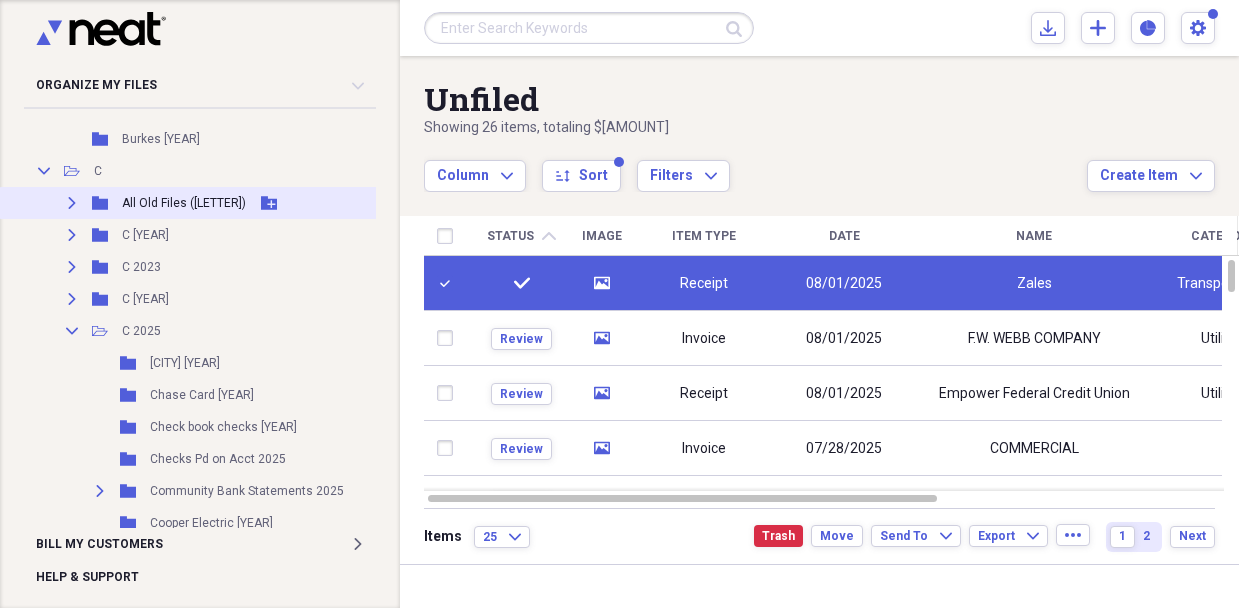 scroll, scrollTop: 837, scrollLeft: 0, axis: vertical 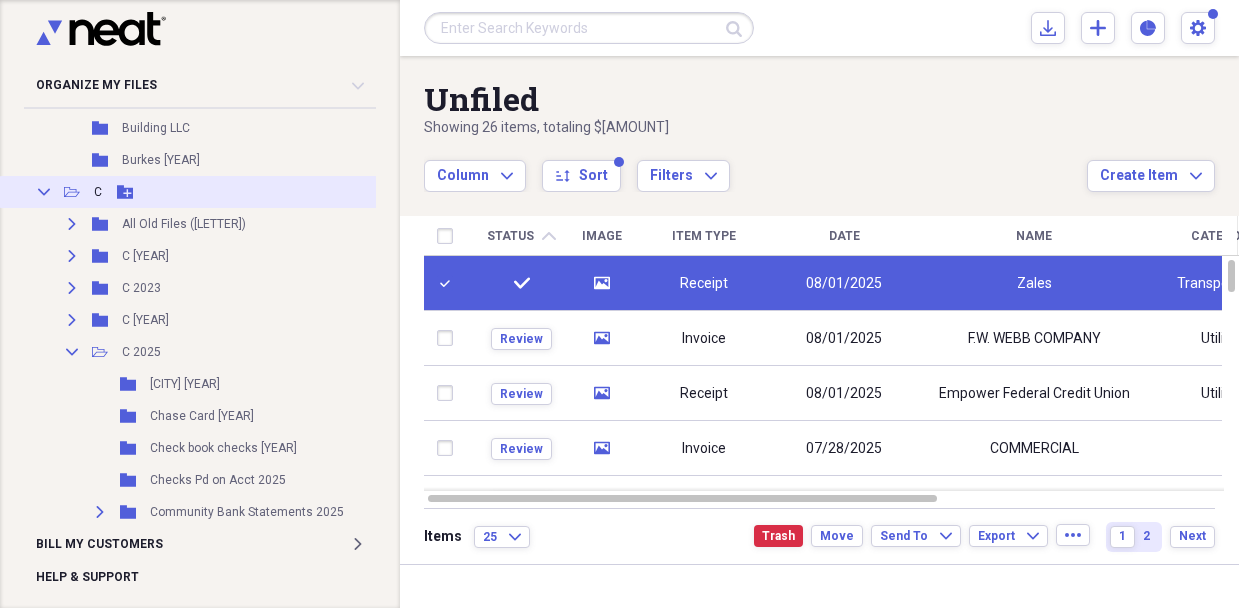 click 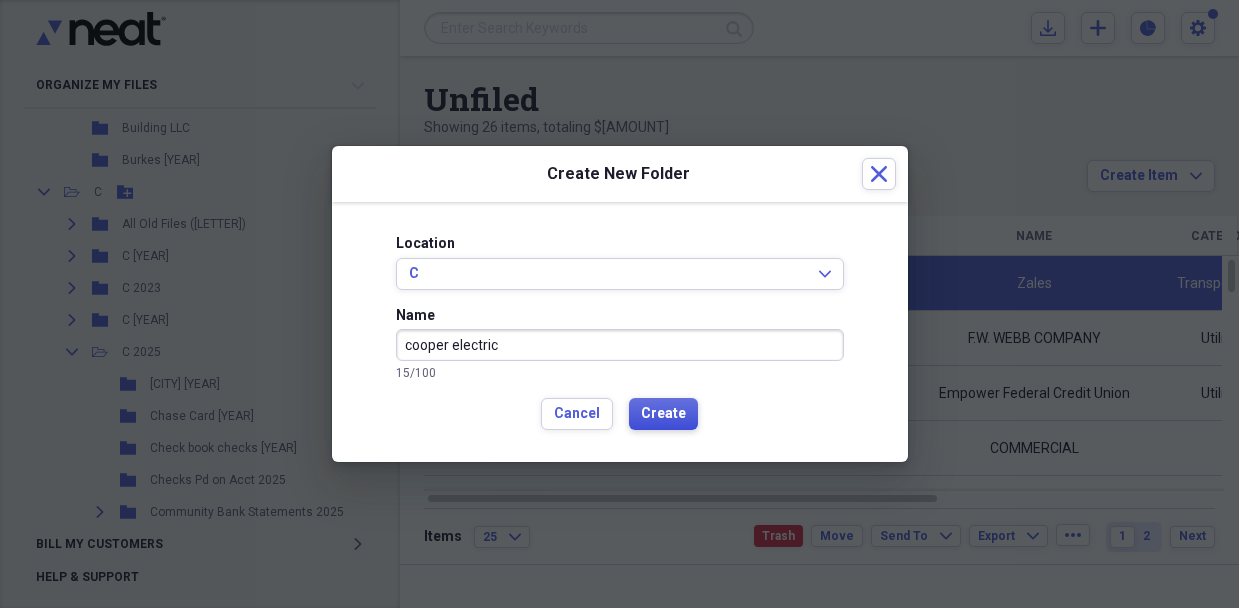 type on "cooper electric" 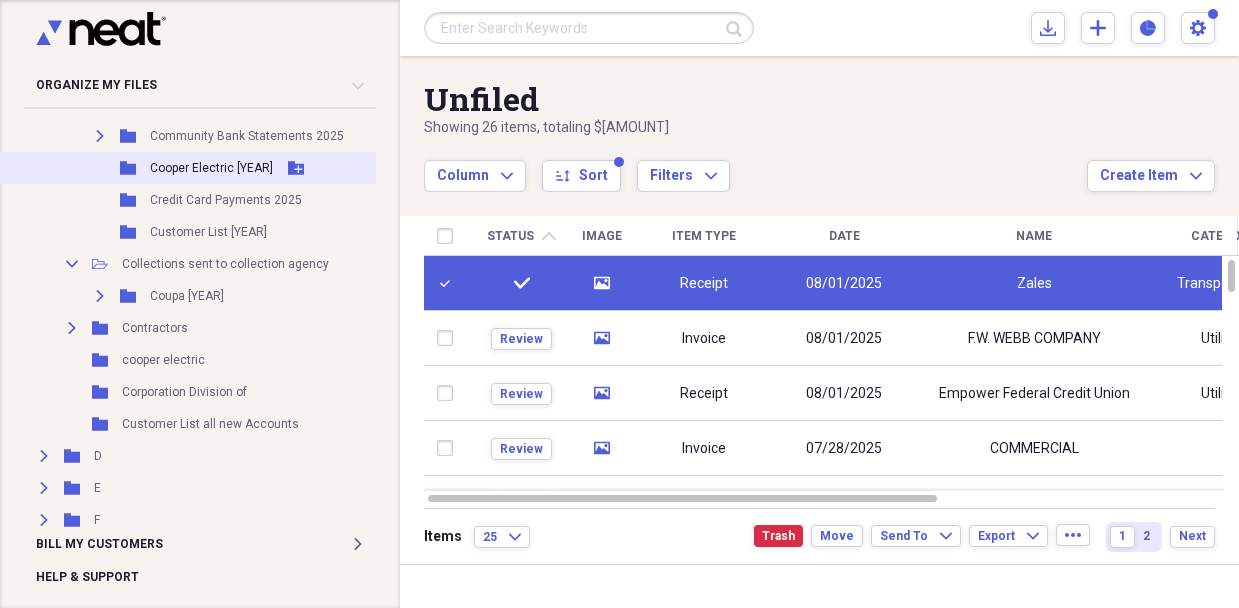 scroll, scrollTop: 1208, scrollLeft: 0, axis: vertical 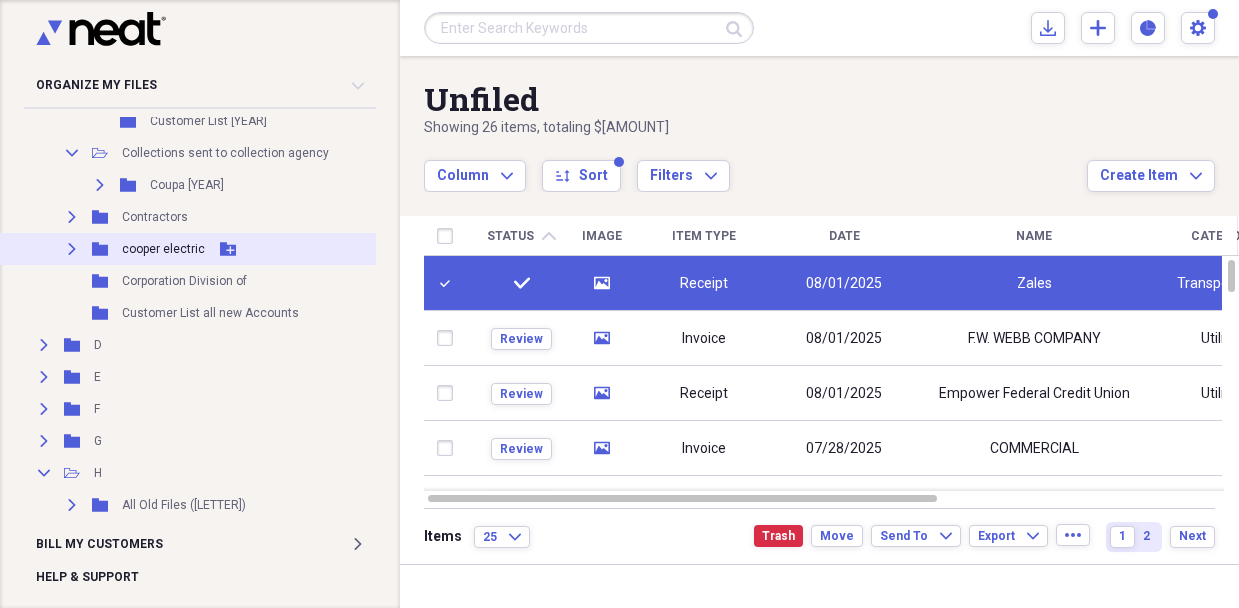 click 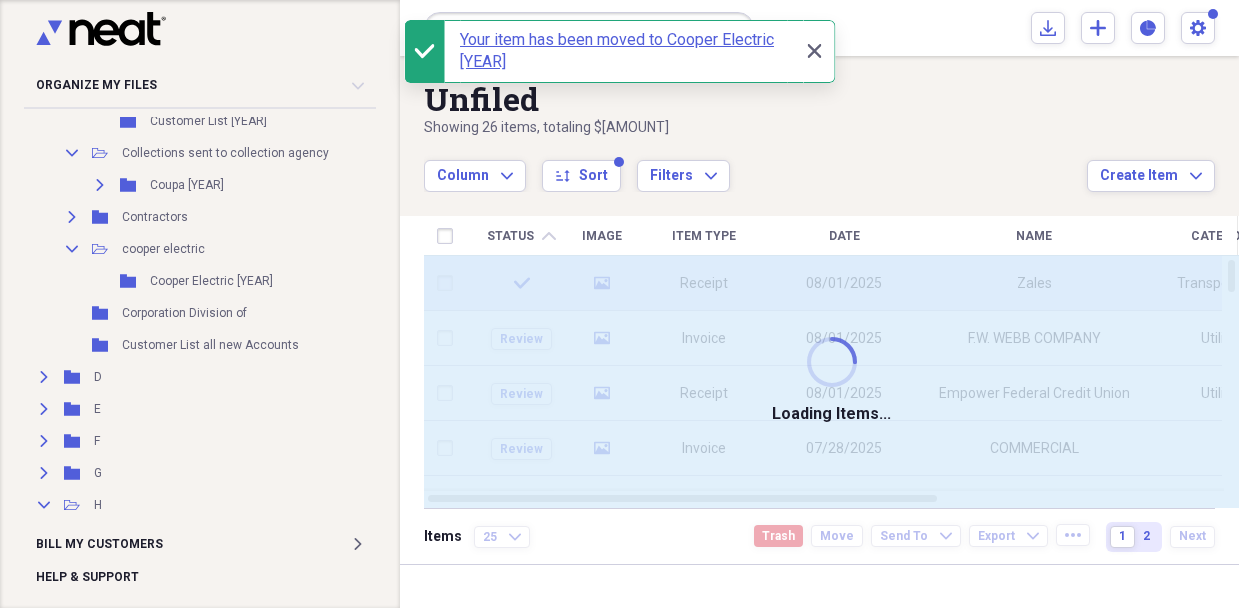 checkbox on "false" 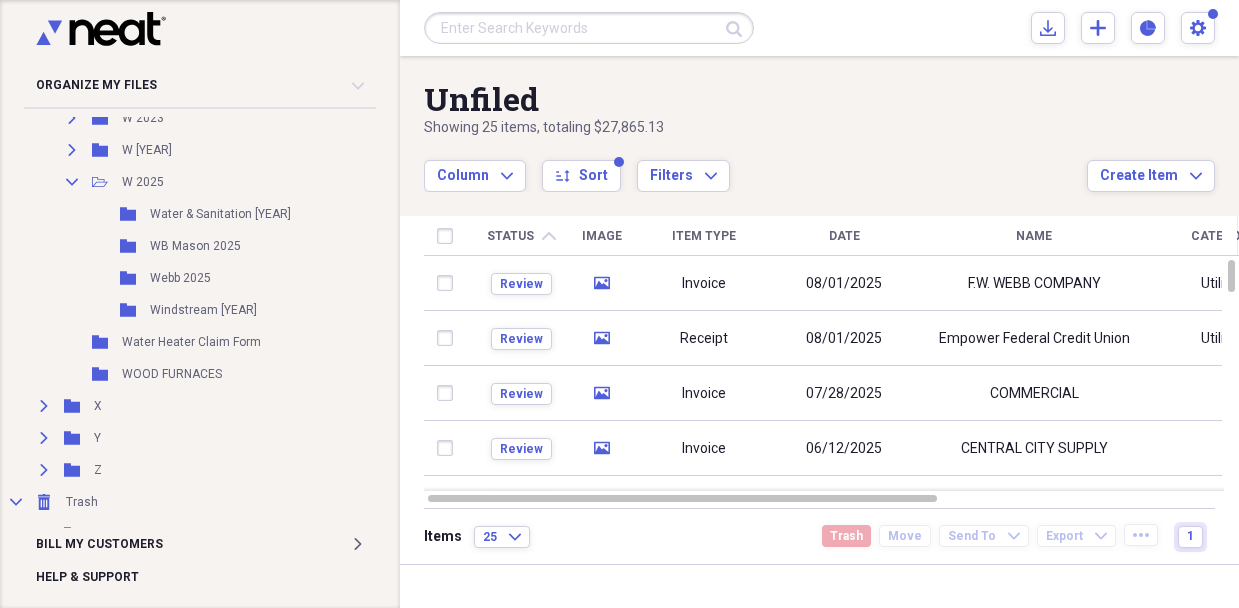 scroll, scrollTop: 4744, scrollLeft: 0, axis: vertical 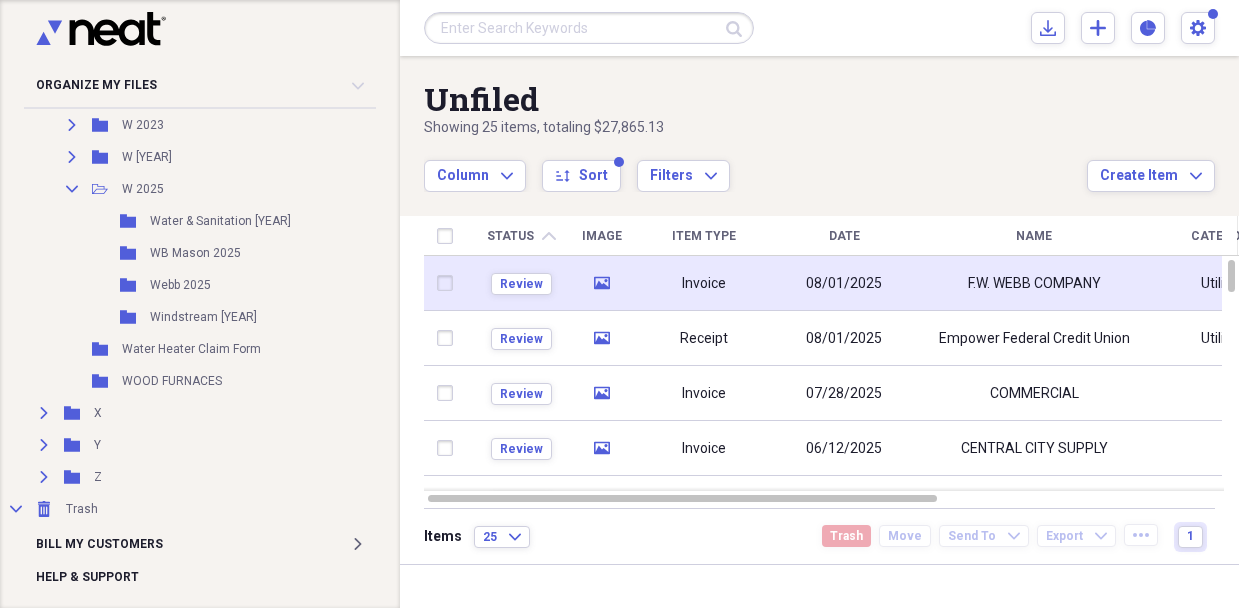 click on "media" 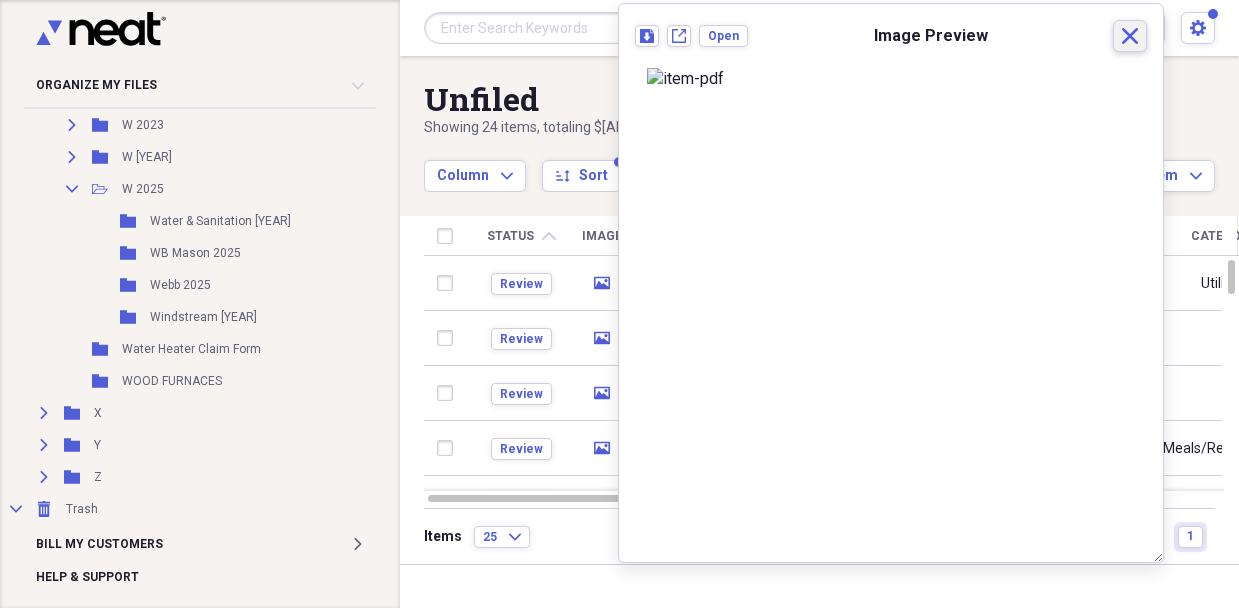 click on "Close" 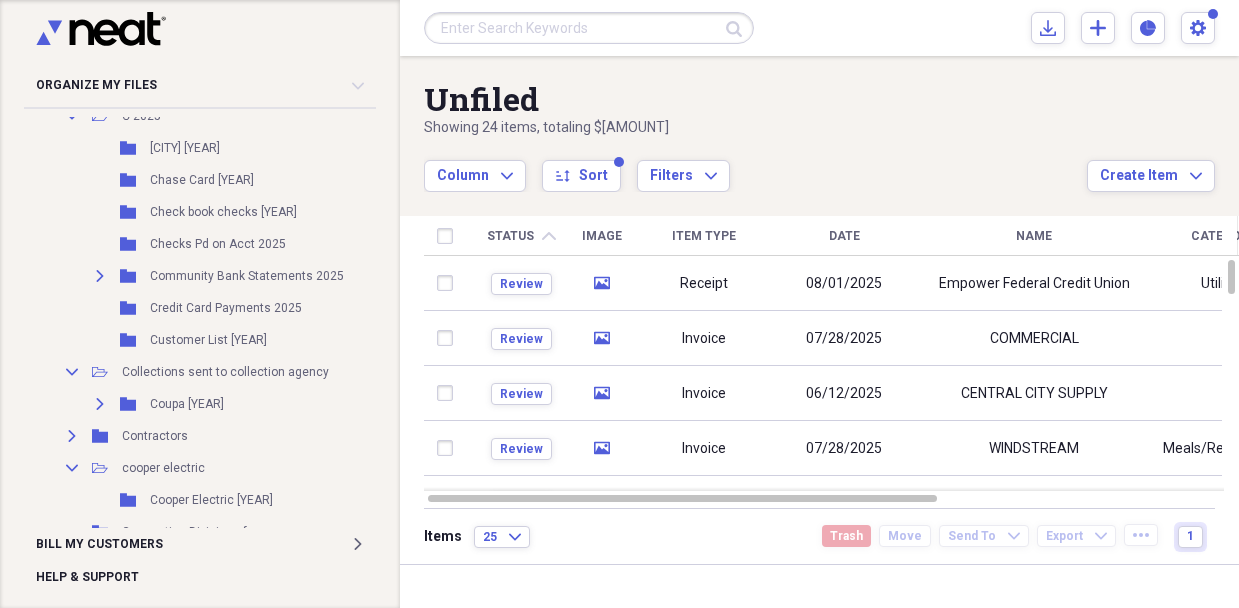 scroll, scrollTop: 1076, scrollLeft: 0, axis: vertical 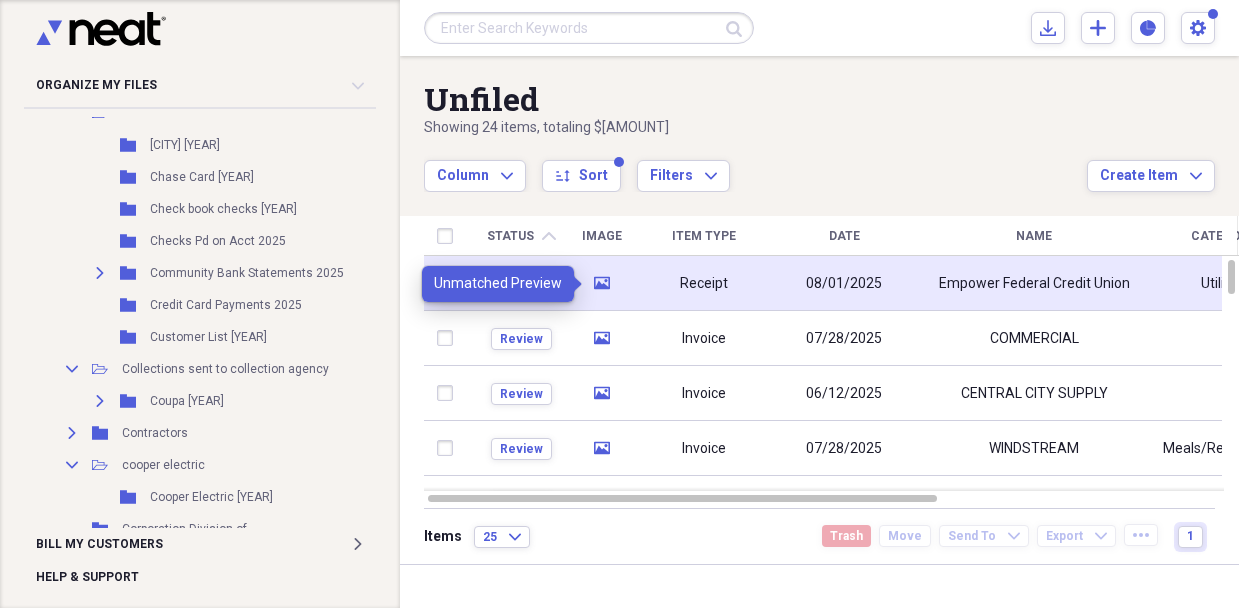 click 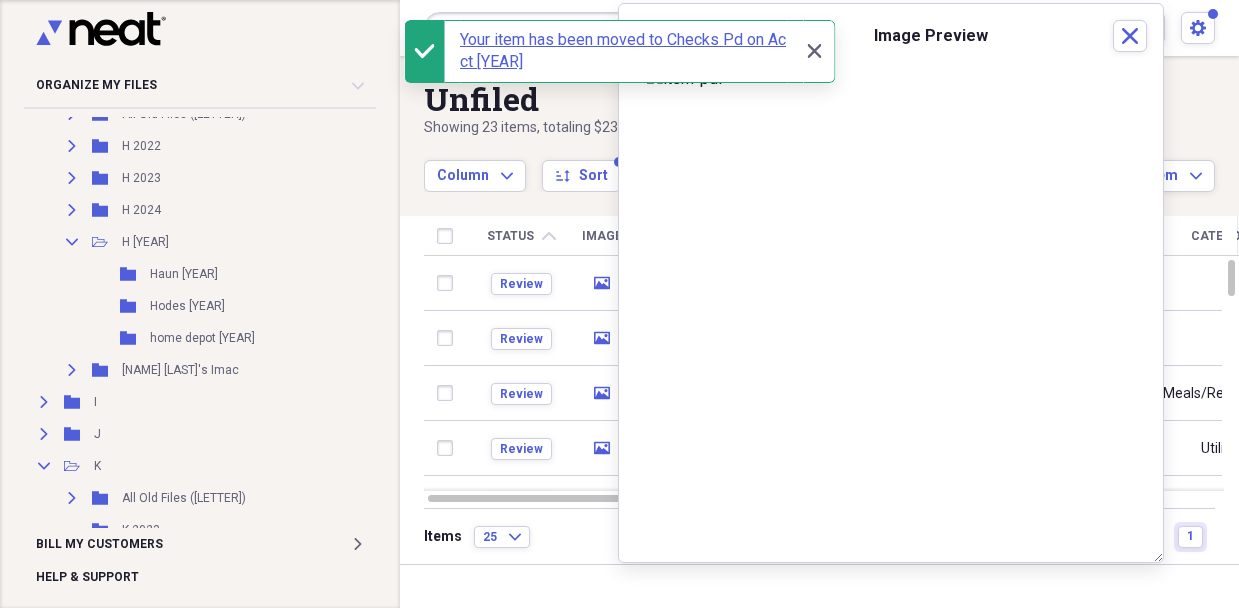 scroll, scrollTop: 1717, scrollLeft: 0, axis: vertical 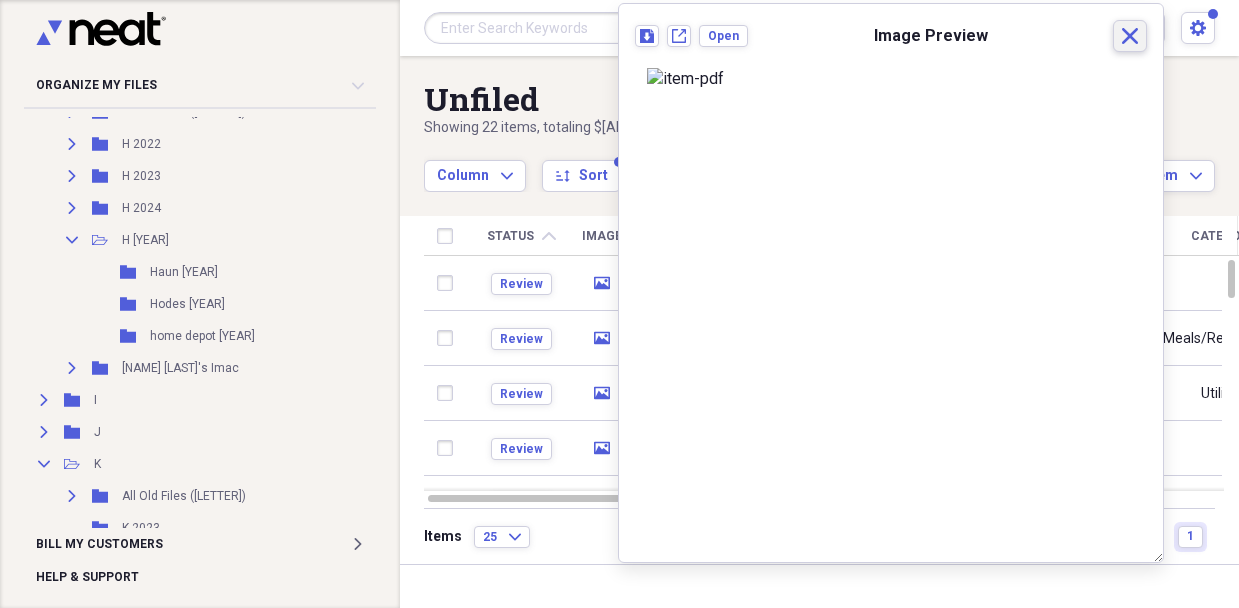 click on "Close" 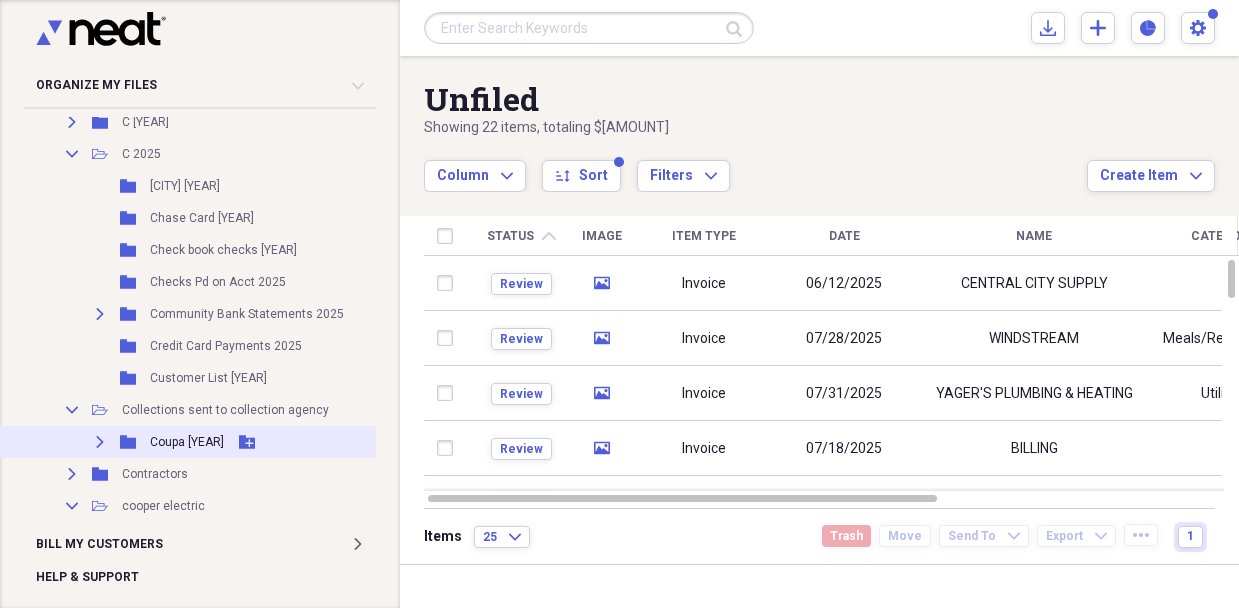 scroll, scrollTop: 1007, scrollLeft: 0, axis: vertical 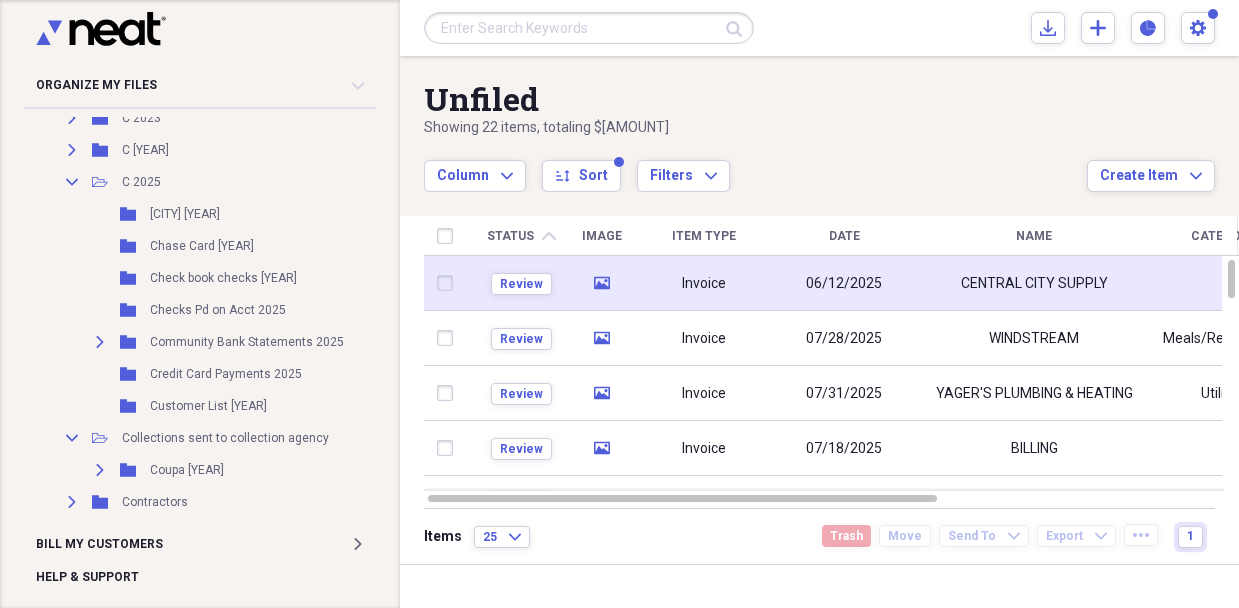 click on "media" 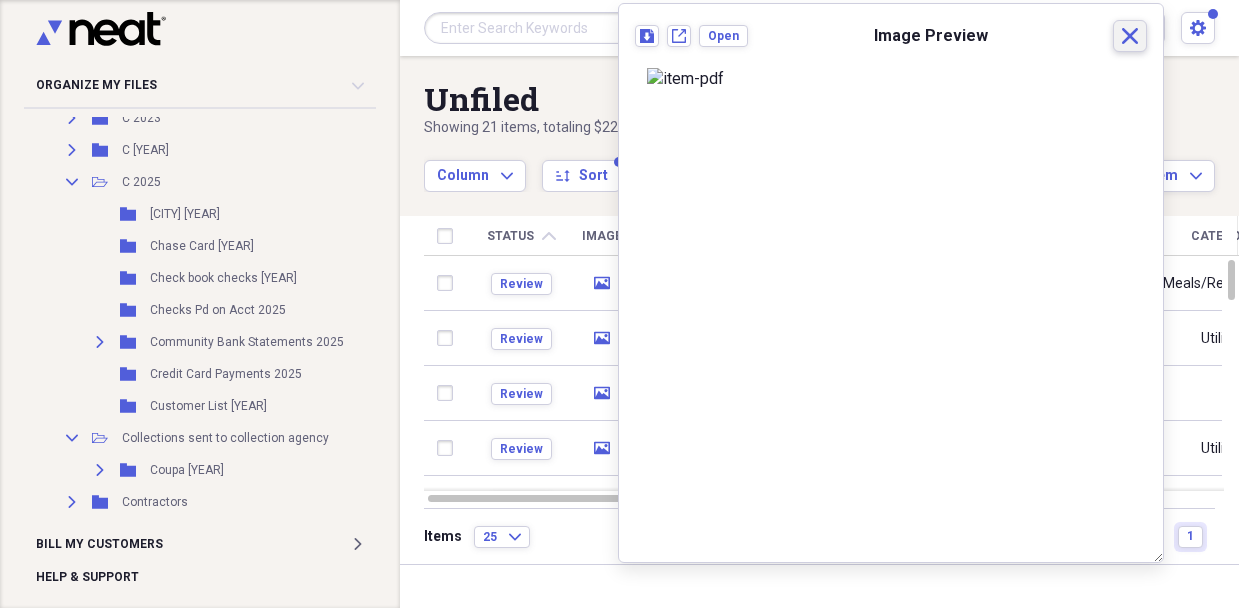 click on "Close" 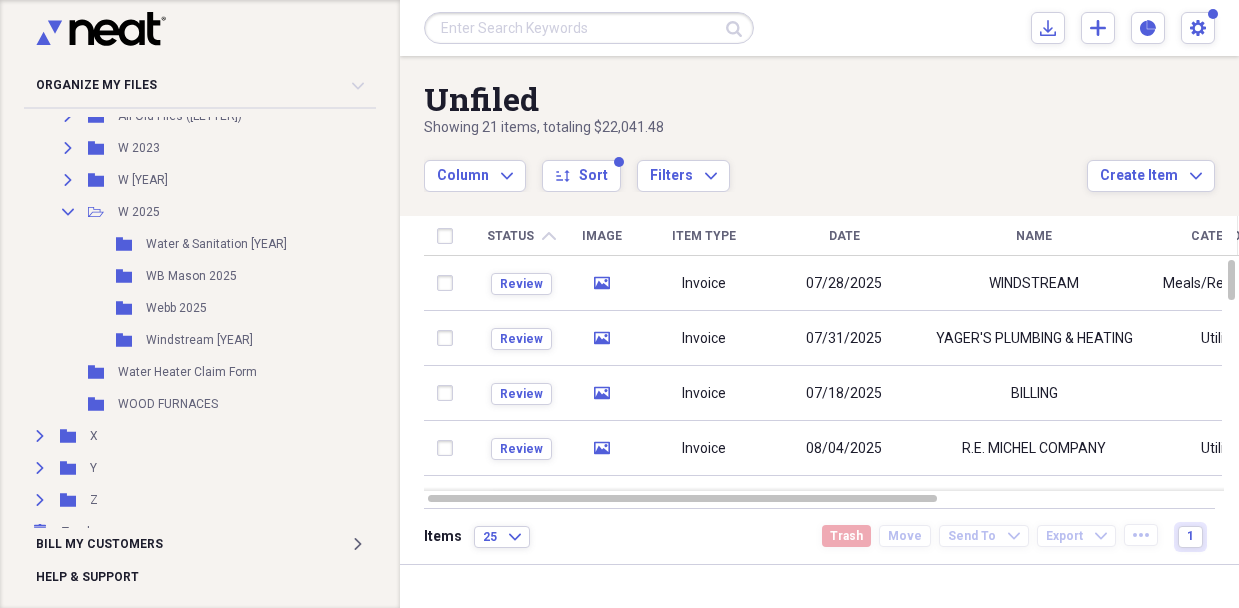 scroll, scrollTop: 4718, scrollLeft: 4, axis: both 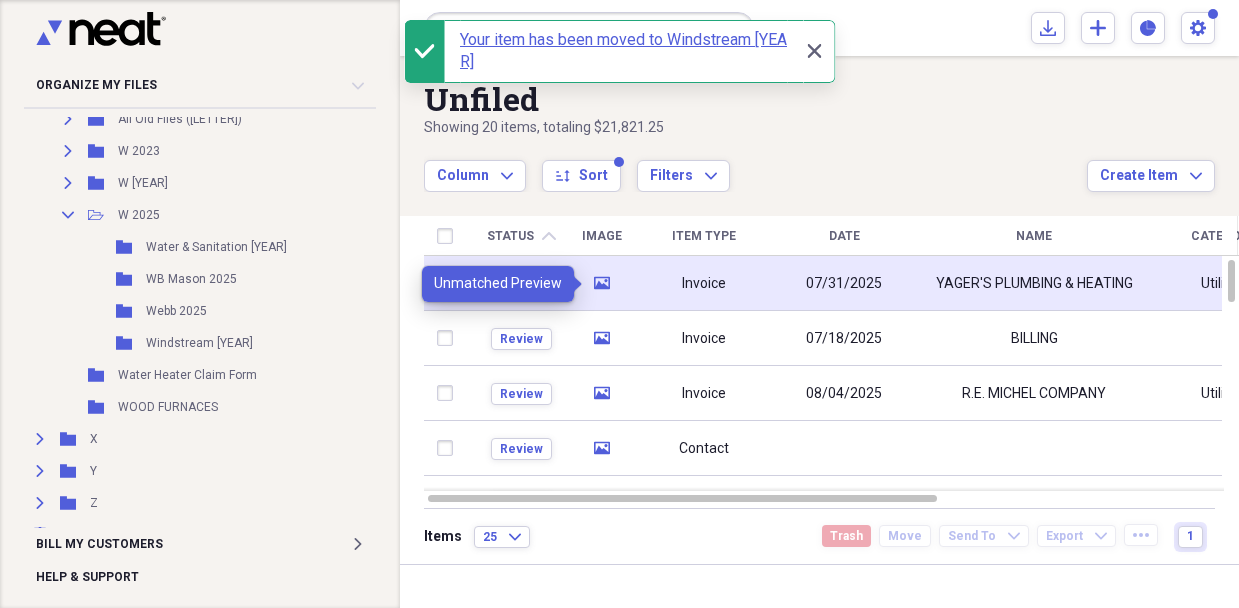 click on "media" 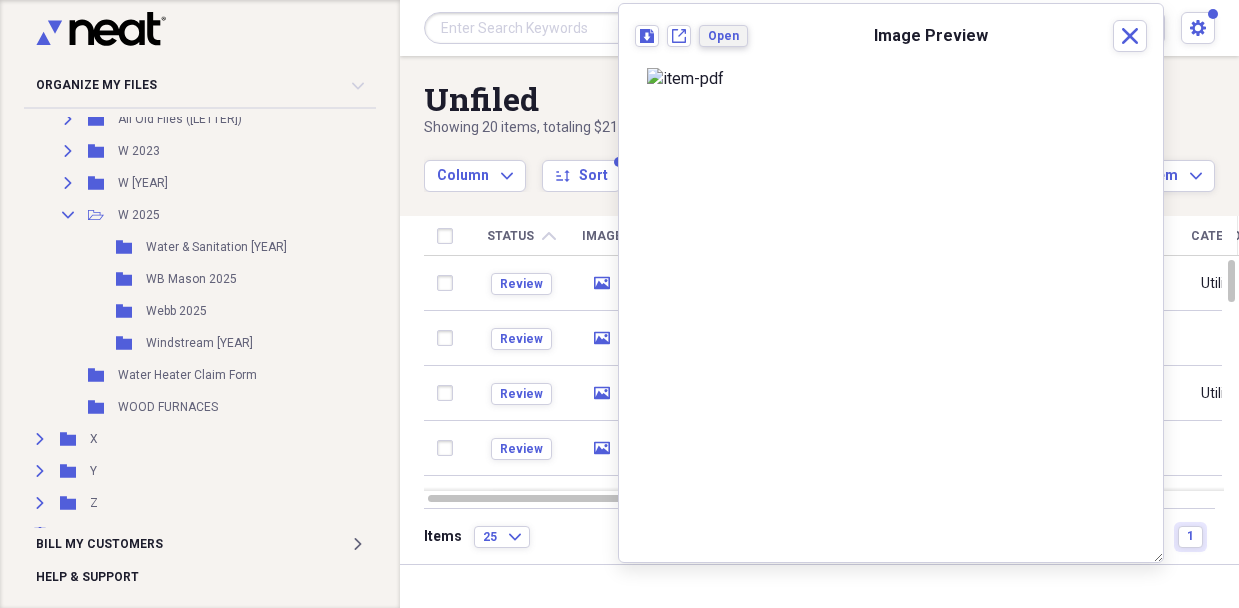 click on "Open" at bounding box center [723, 36] 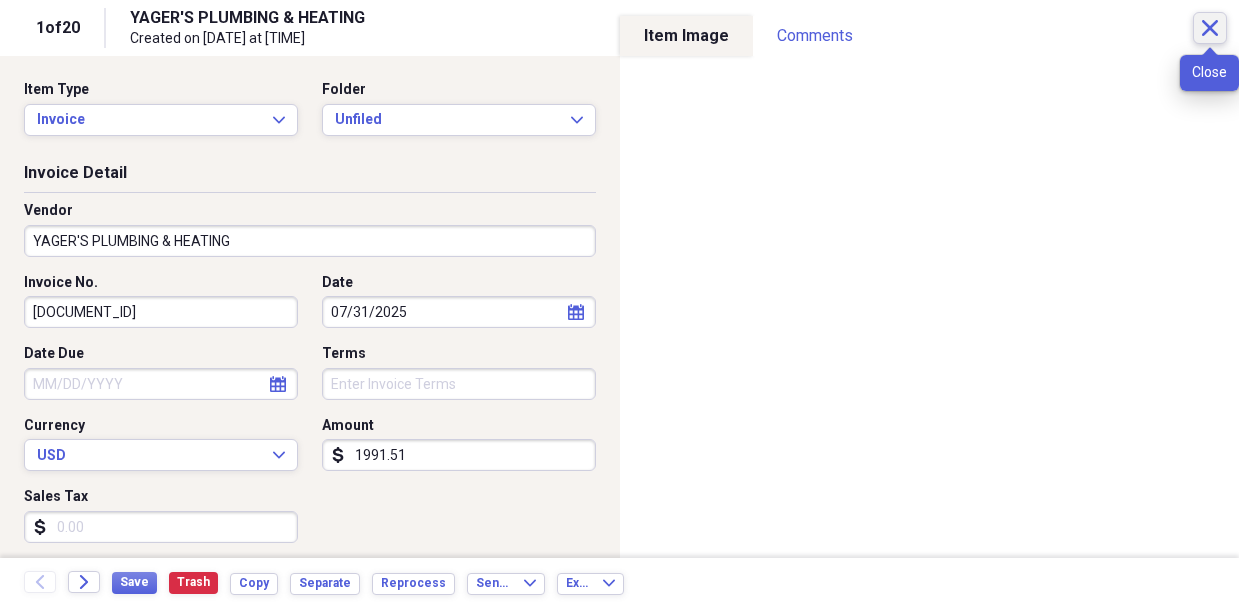 click on "Close" 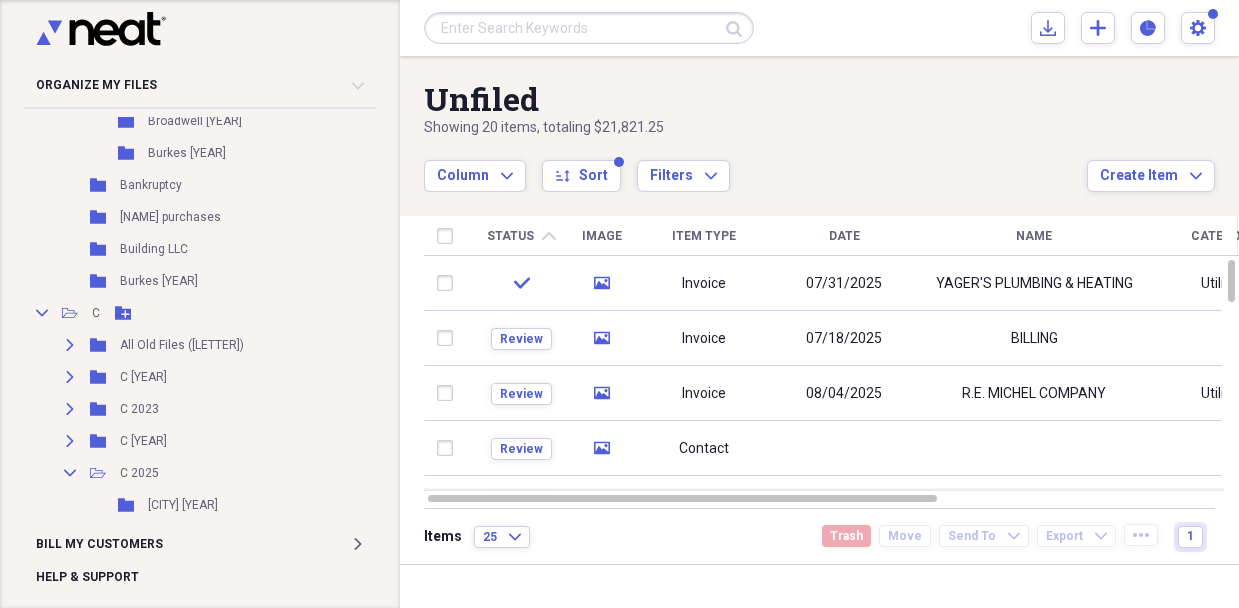 scroll, scrollTop: 700, scrollLeft: 2, axis: both 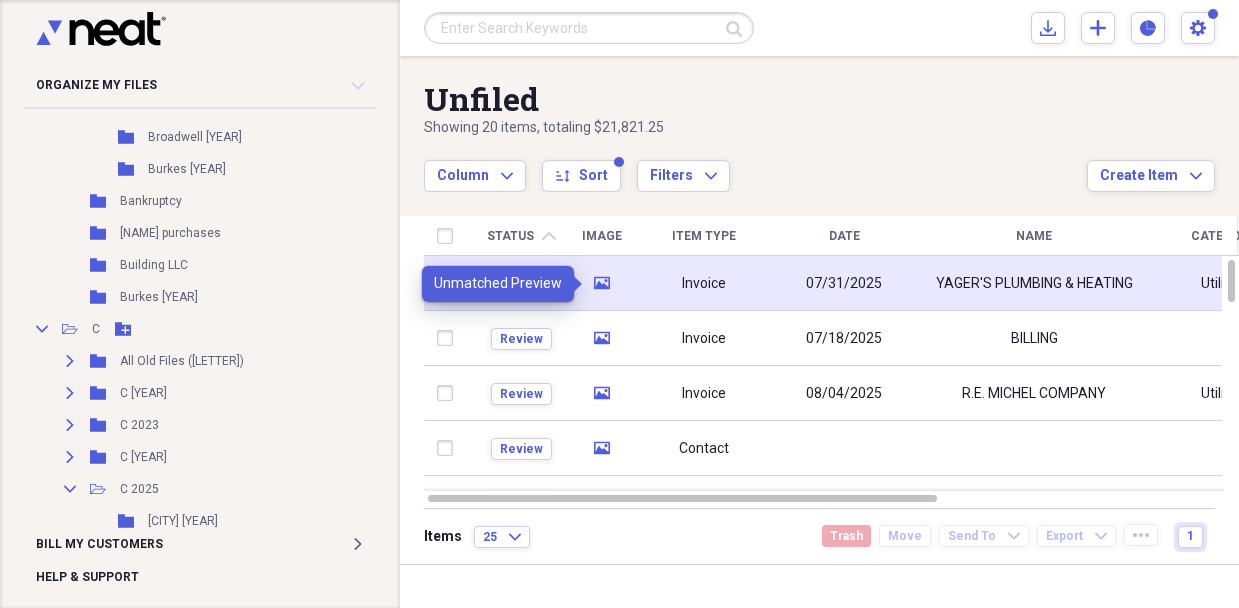 click 